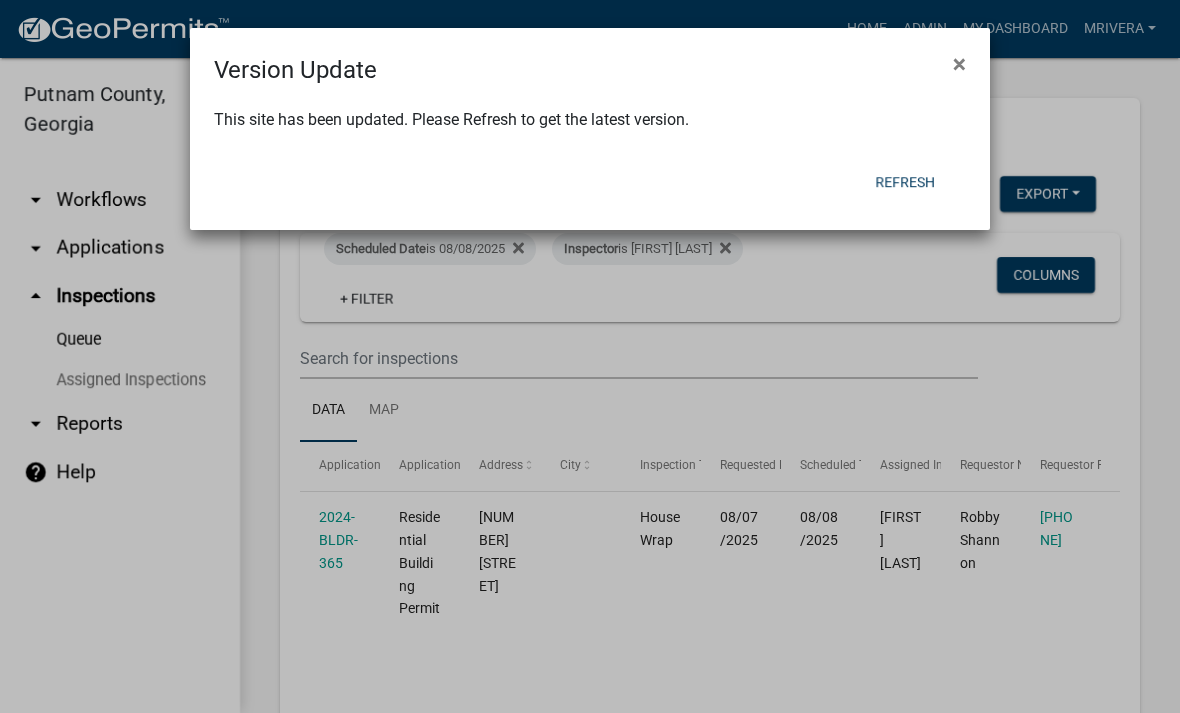 scroll, scrollTop: 0, scrollLeft: 0, axis: both 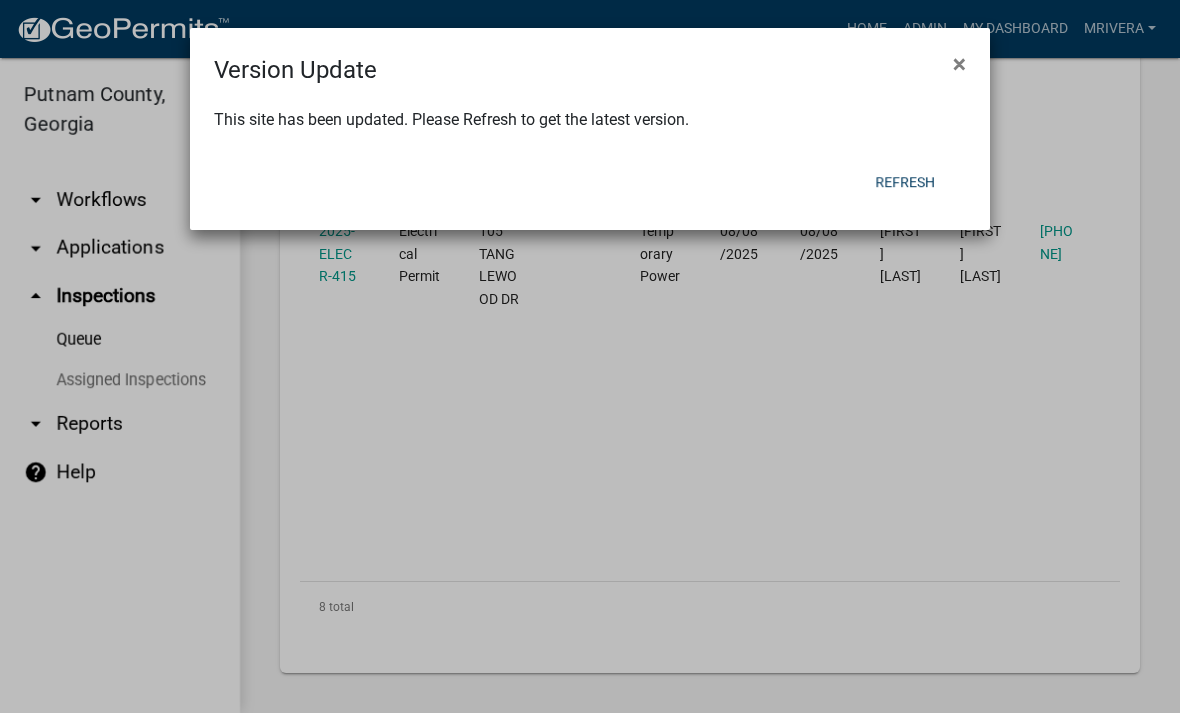 click on "Refresh" 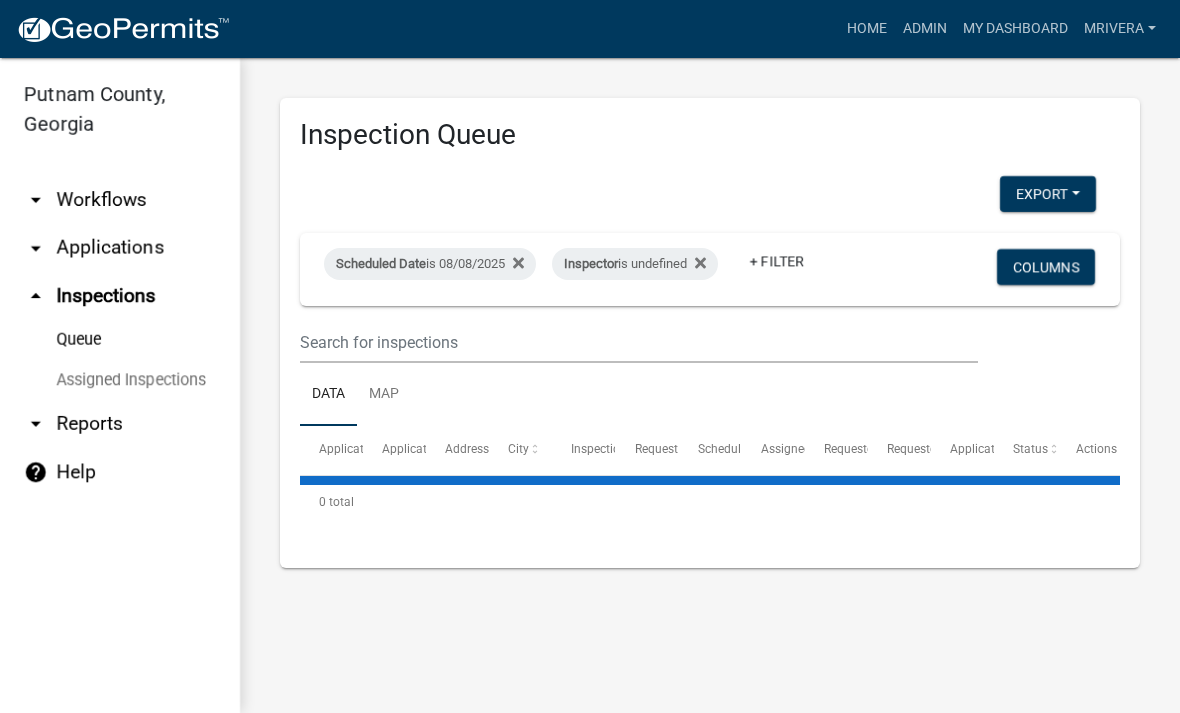 scroll, scrollTop: 0, scrollLeft: 0, axis: both 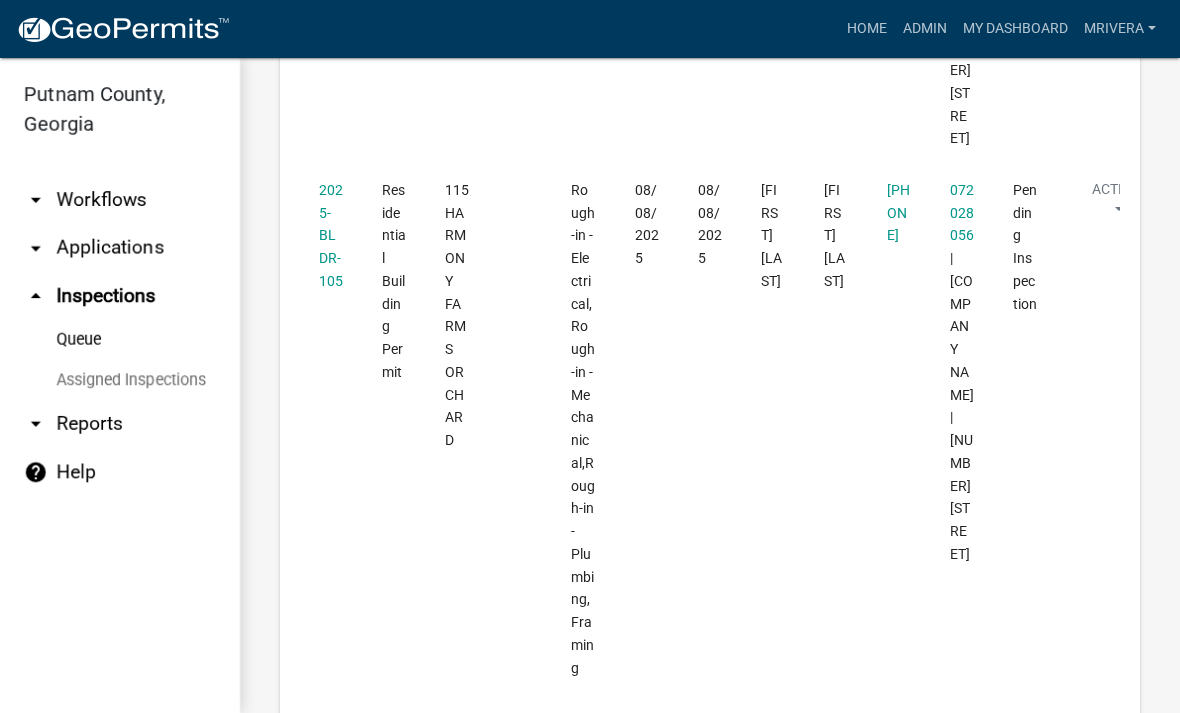 click on "2025-BLDR-105" 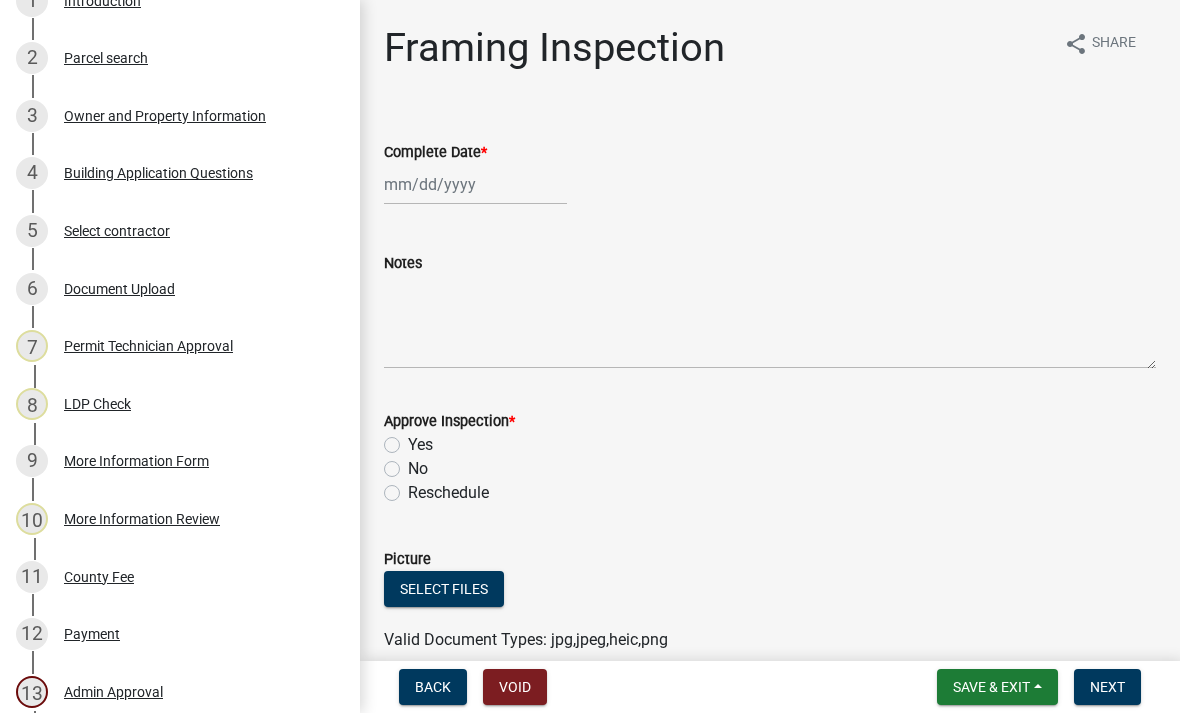scroll, scrollTop: 382, scrollLeft: 0, axis: vertical 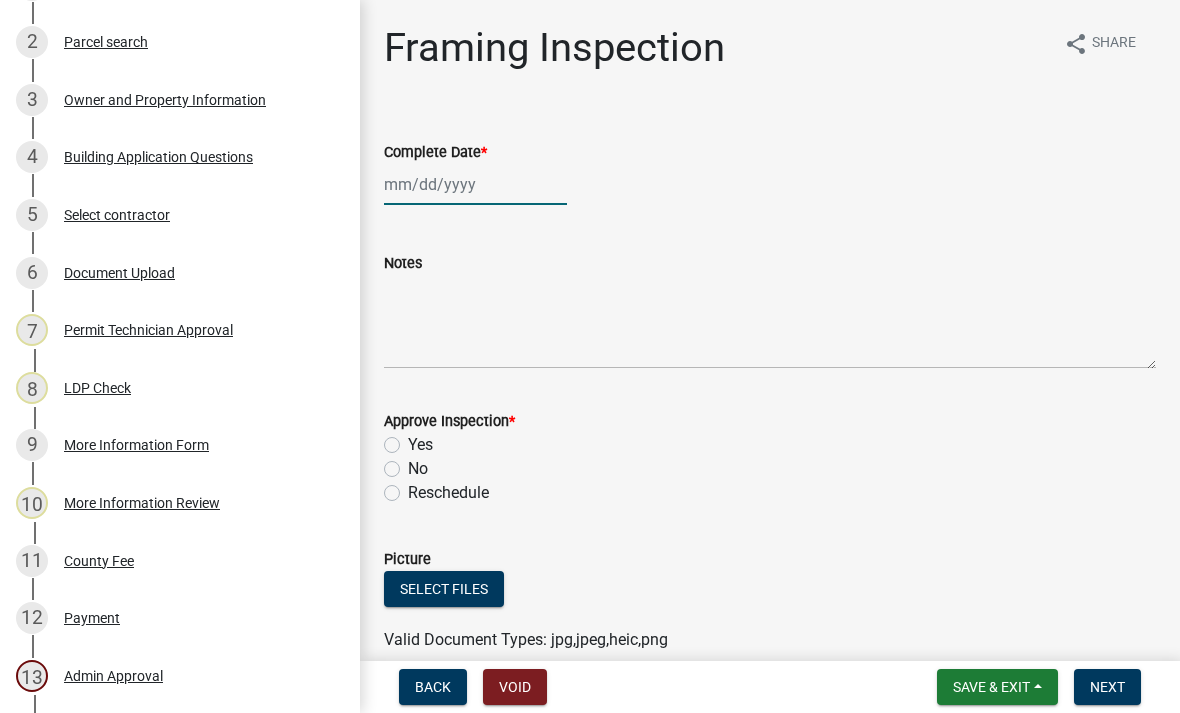 click 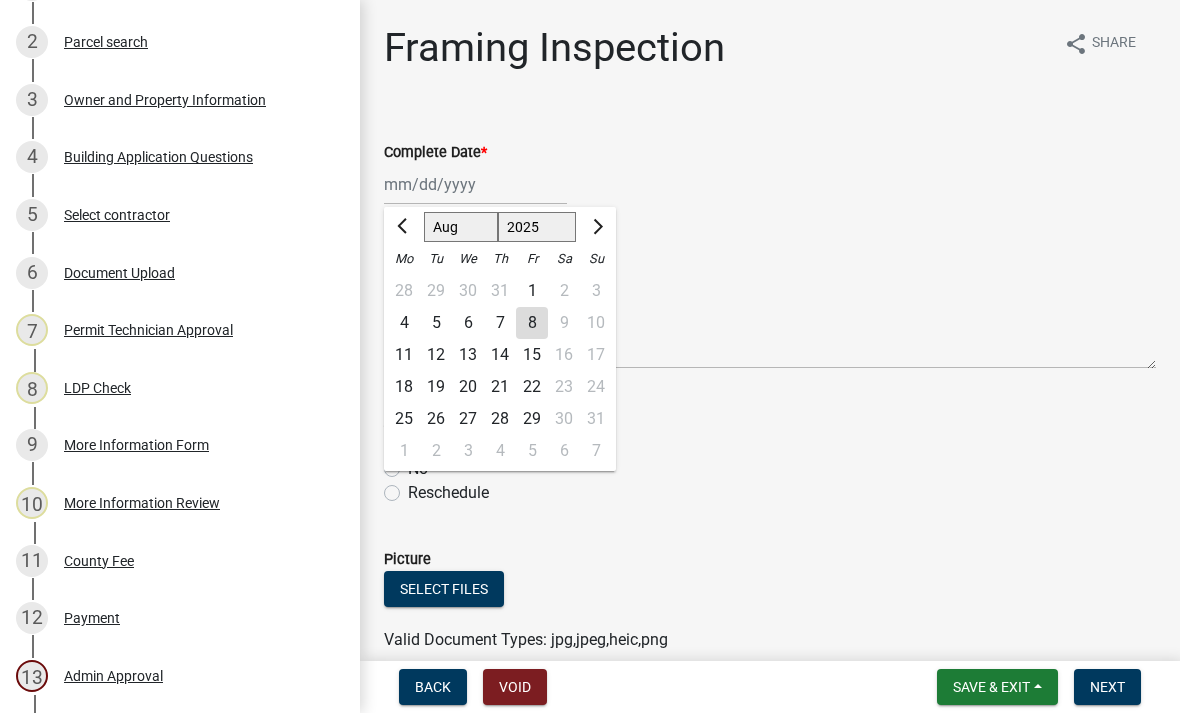 click on "8" 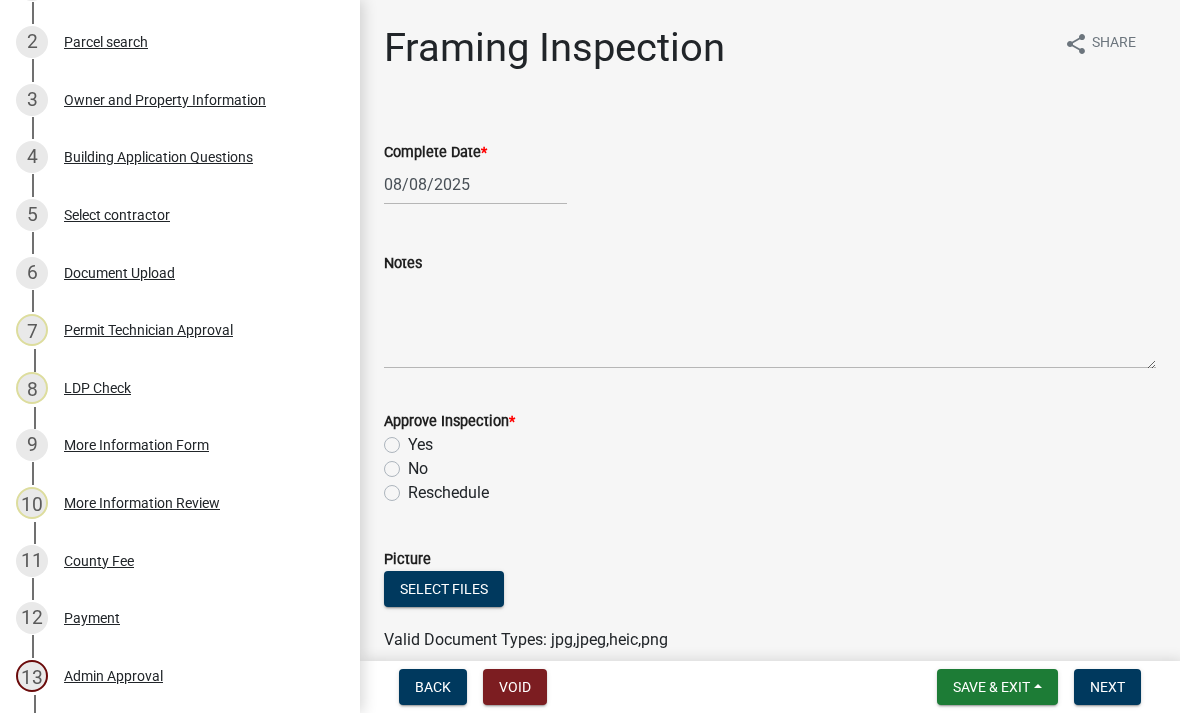 click on "Yes" 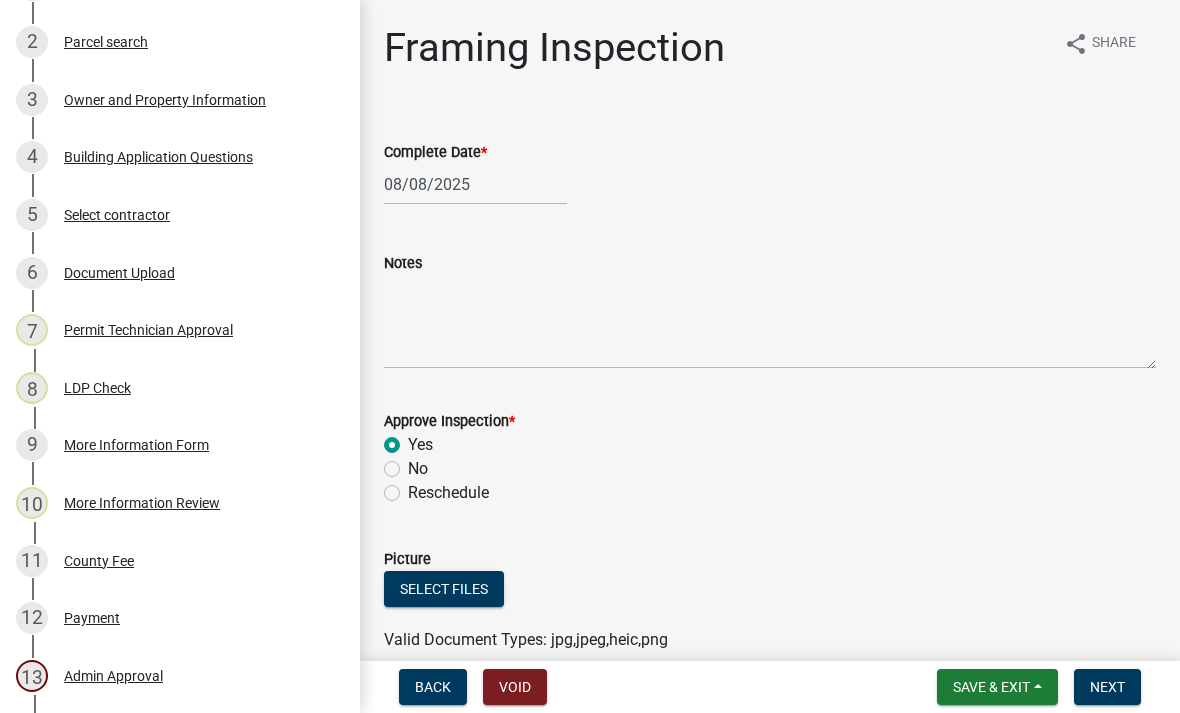 radio on "true" 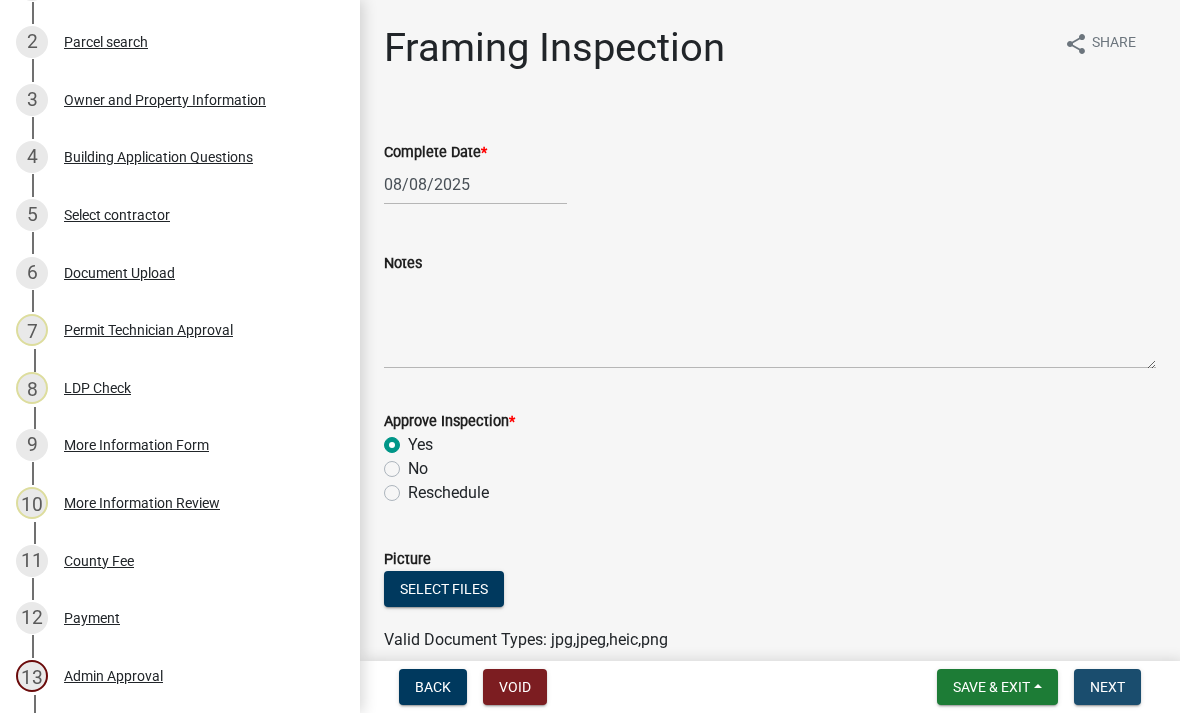 click on "Next" at bounding box center (1107, 687) 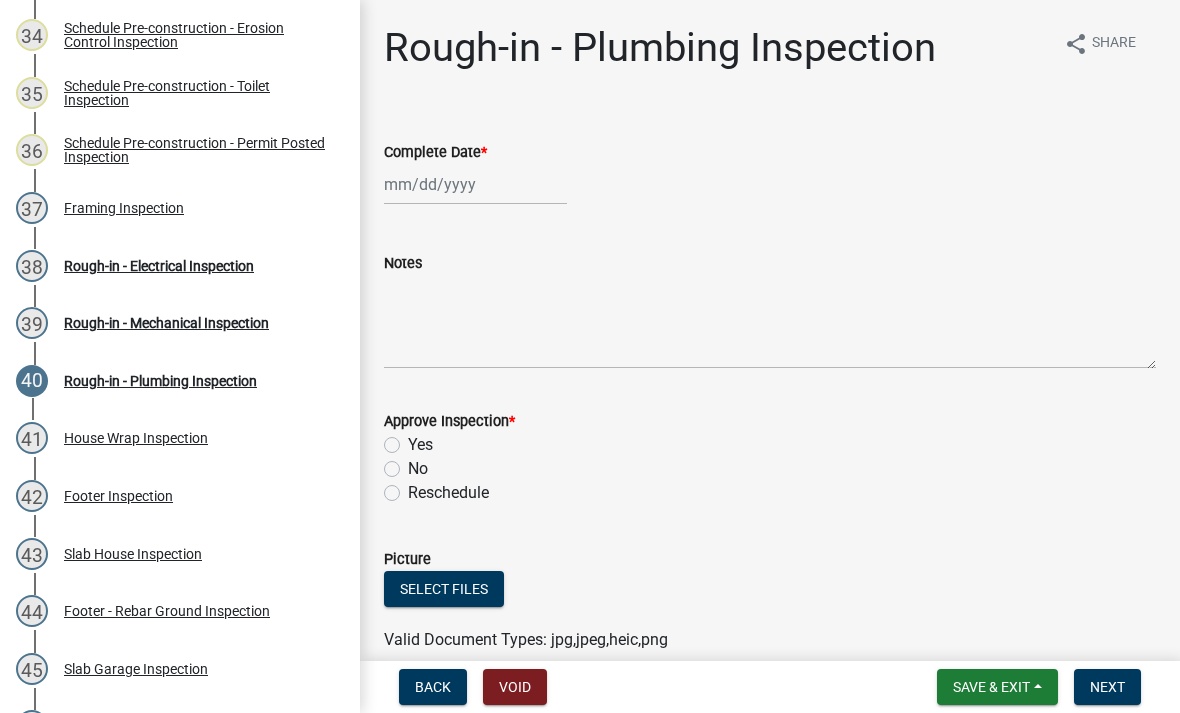 scroll, scrollTop: 2256, scrollLeft: 0, axis: vertical 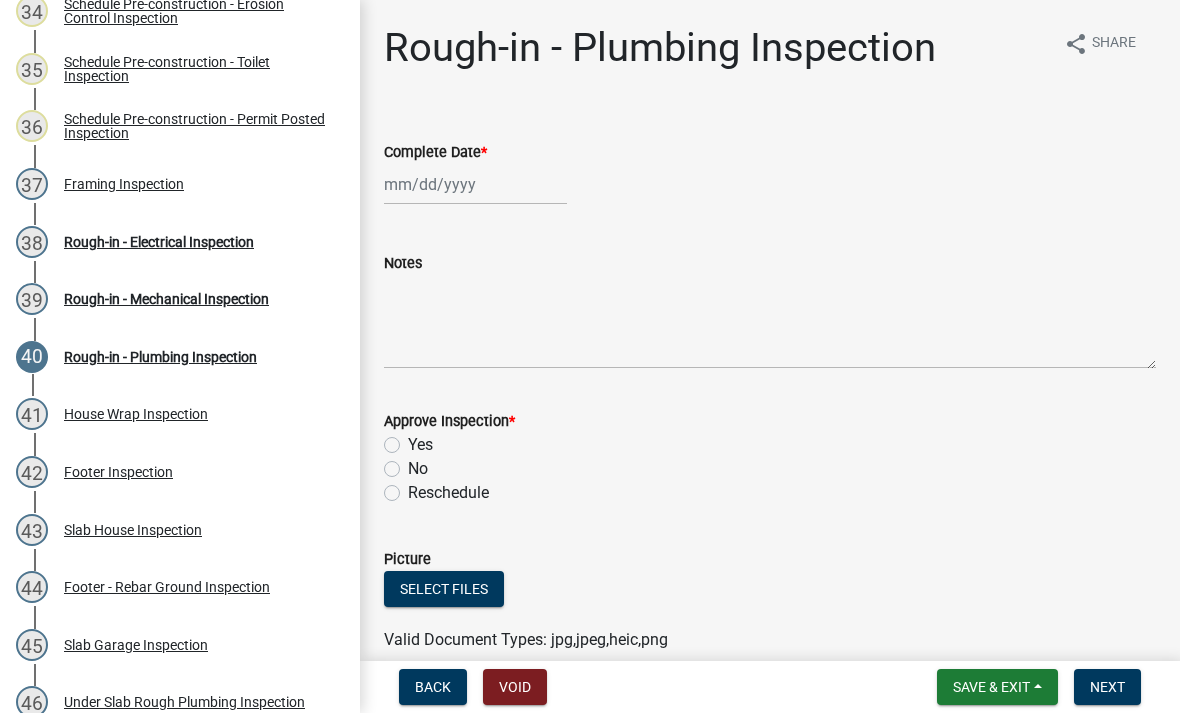 click on "Rough-in - Mechanical Inspection" at bounding box center [166, 299] 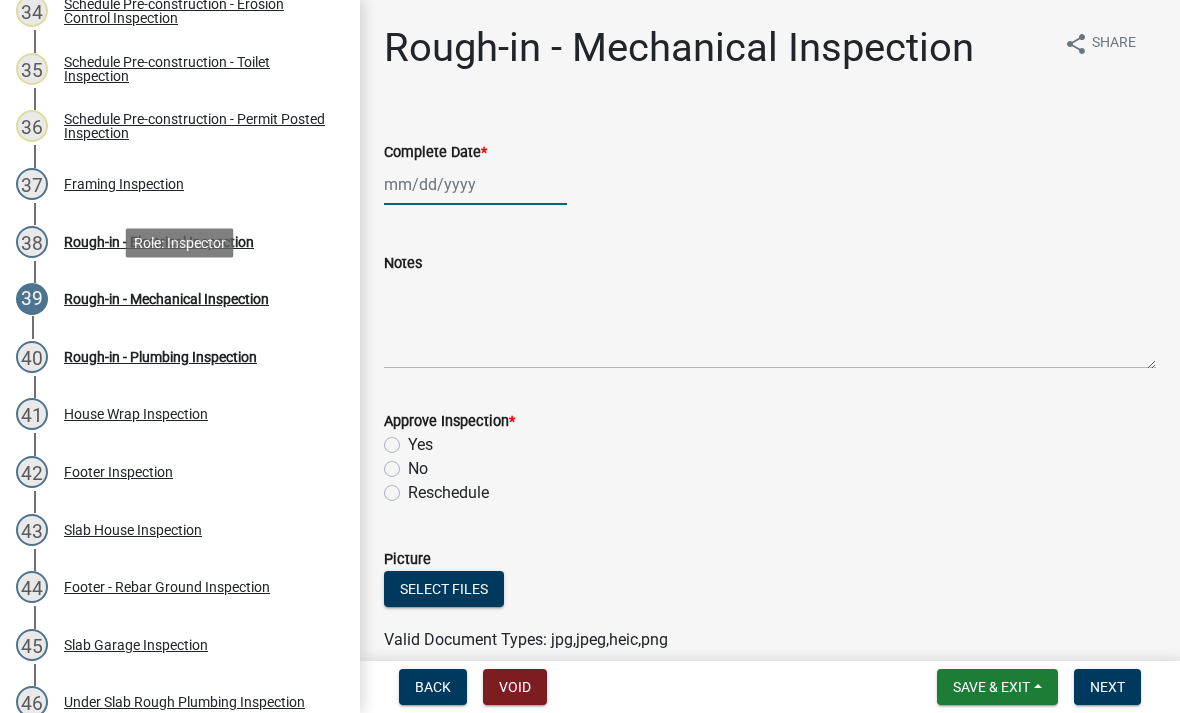 click 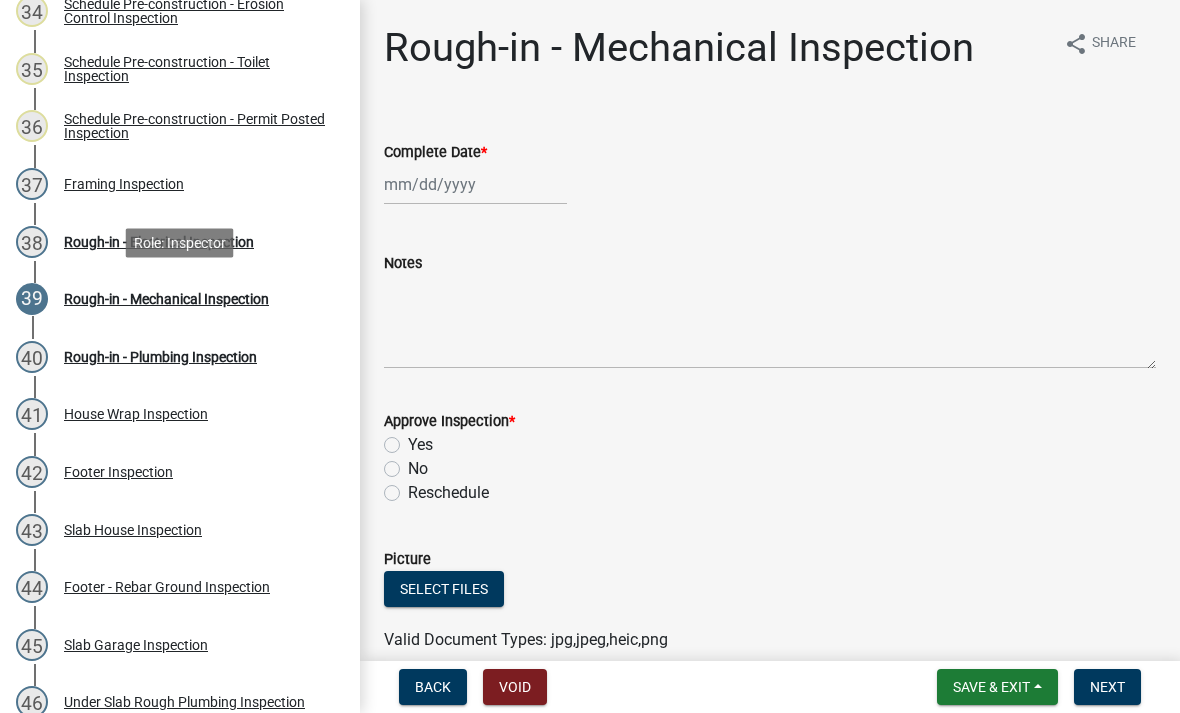 select on "8" 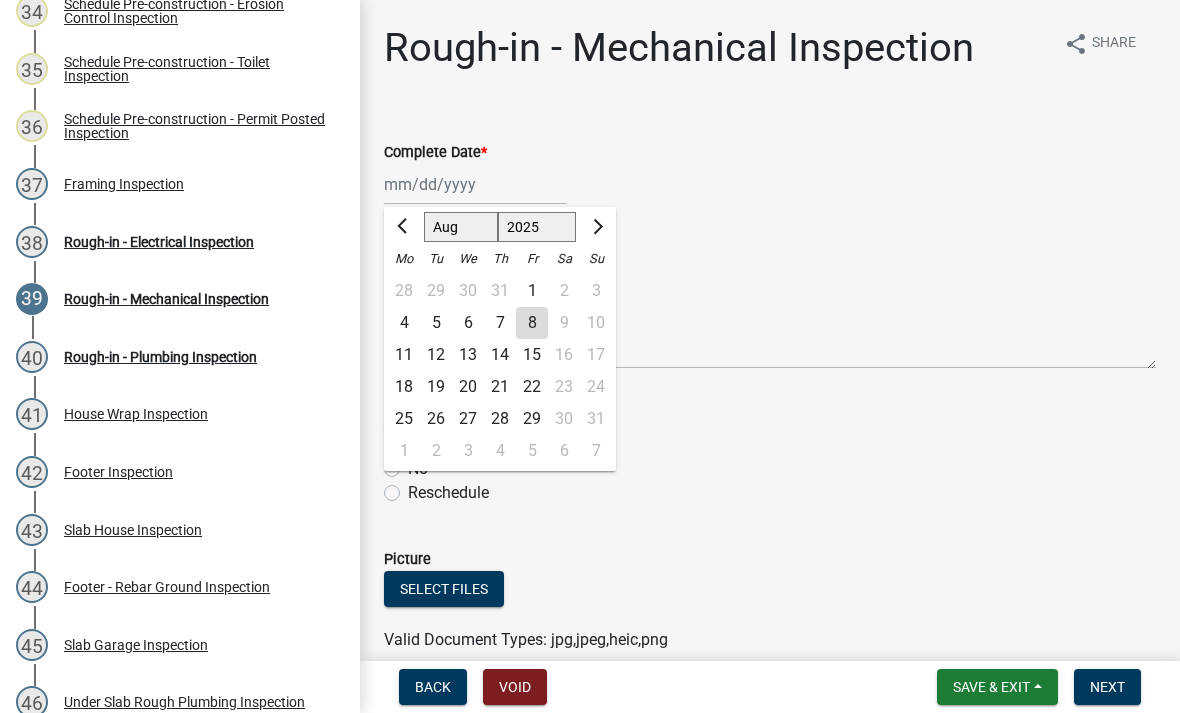 click on "8" 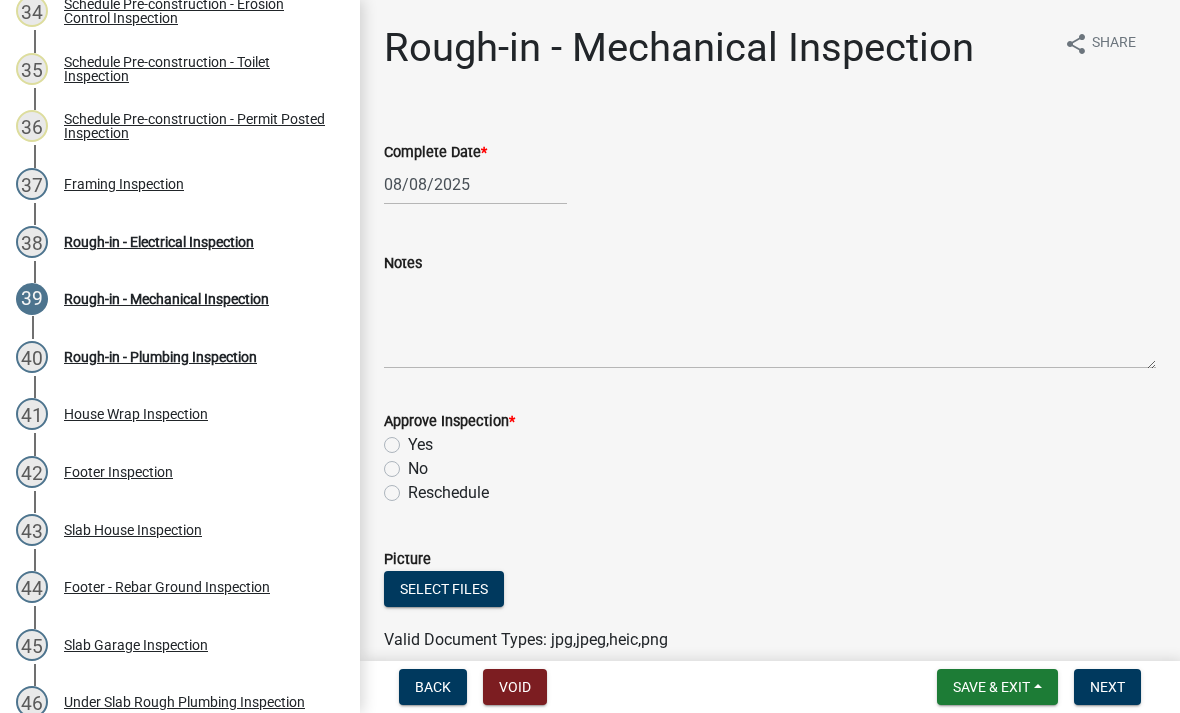 click on "Yes" 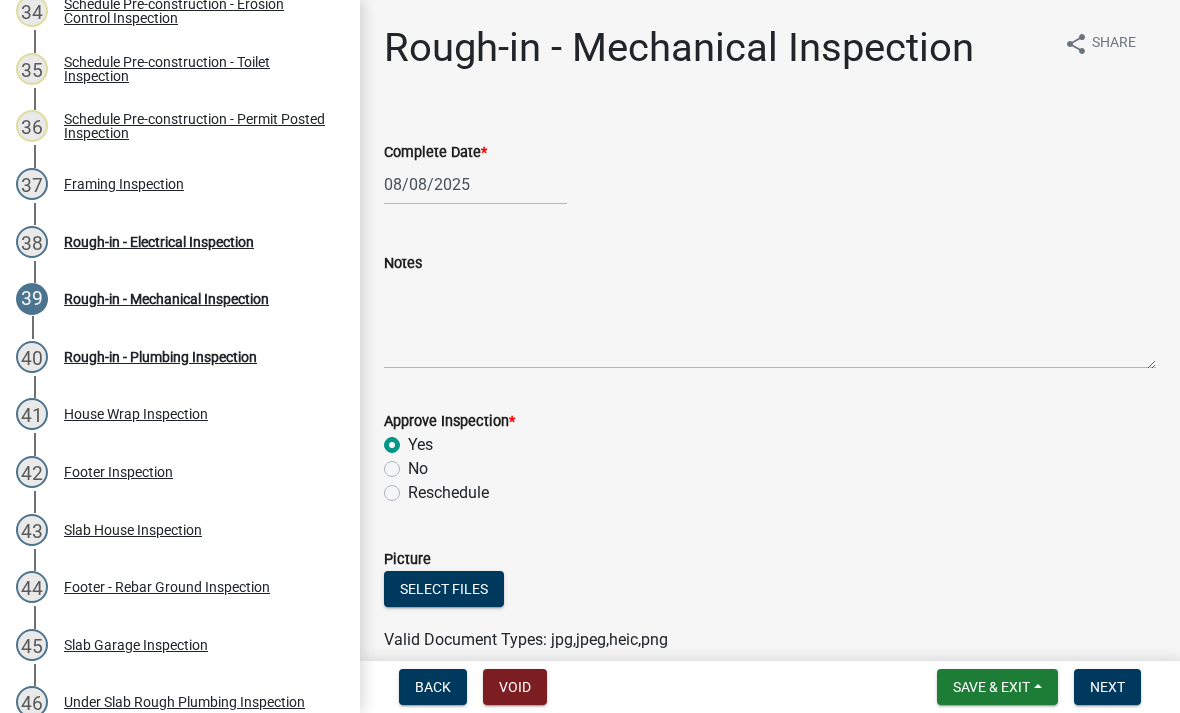radio on "true" 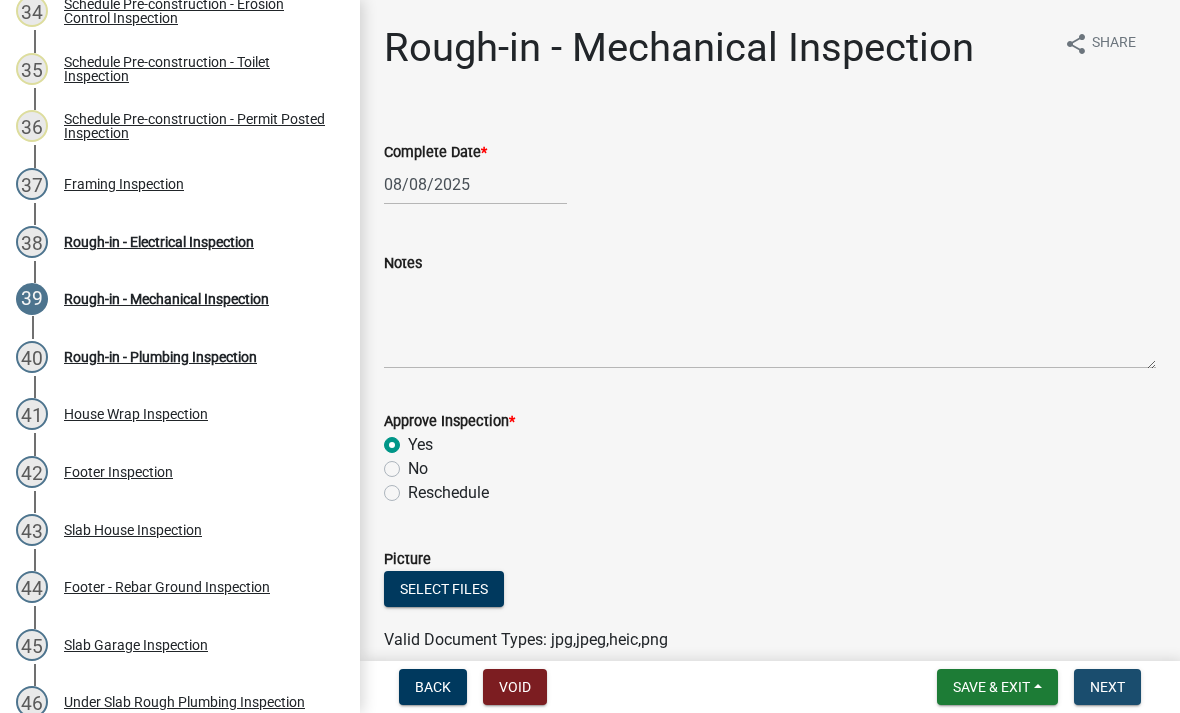 click on "Next" at bounding box center (1107, 687) 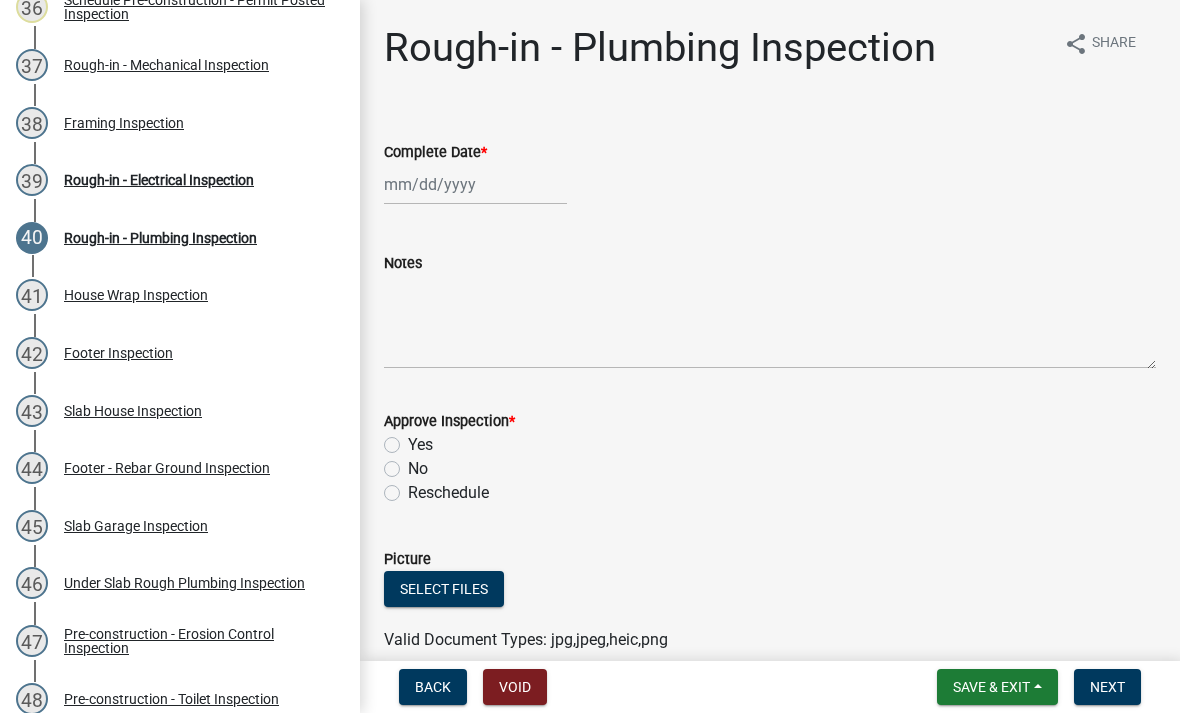 scroll, scrollTop: 2340, scrollLeft: 0, axis: vertical 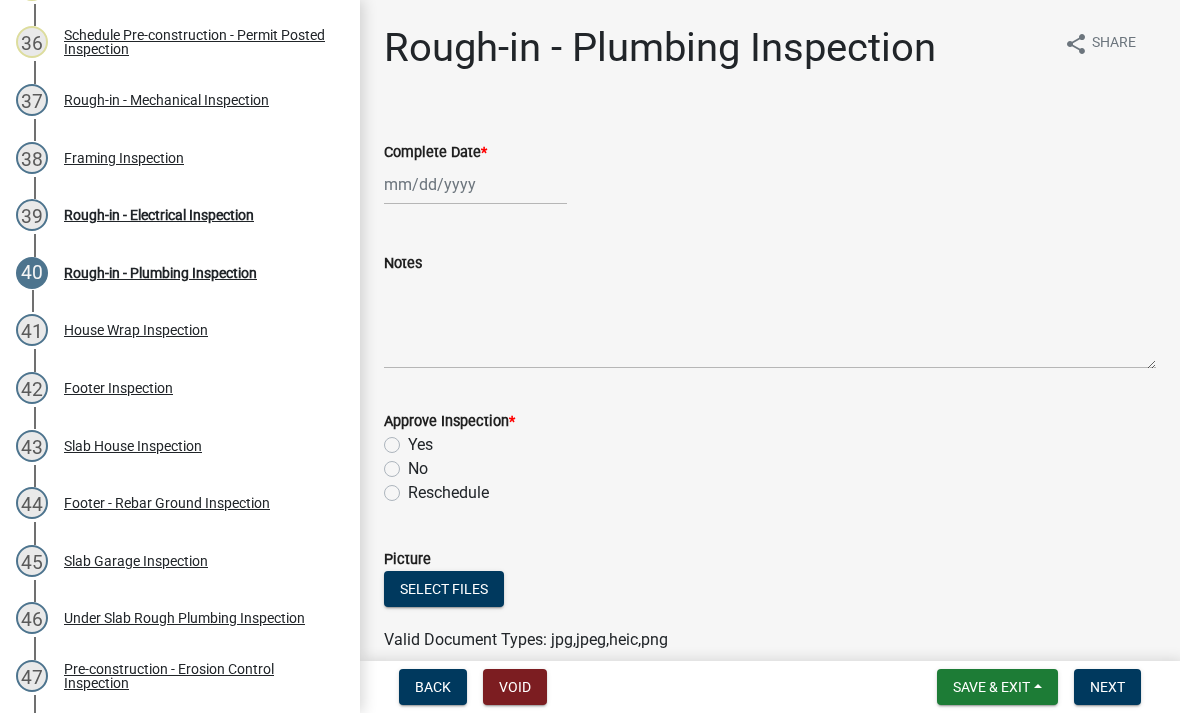 click on "[NUMBER] Rough-in - Electrical Inspection" at bounding box center [172, 215] 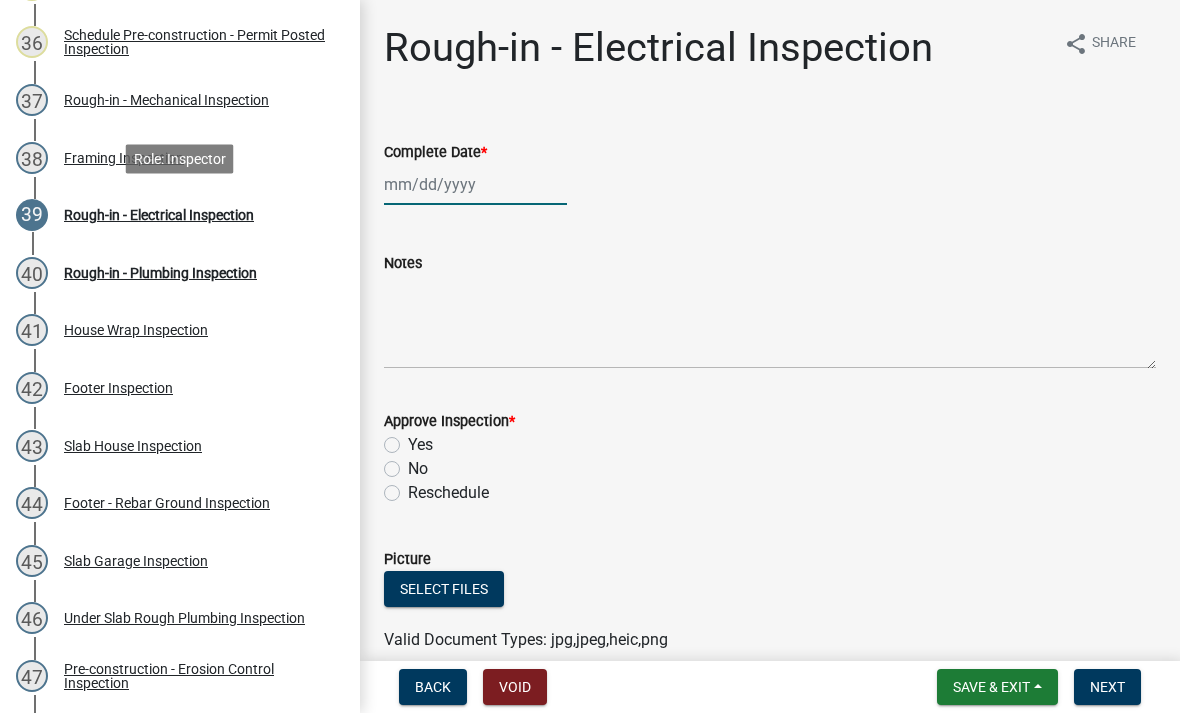 click 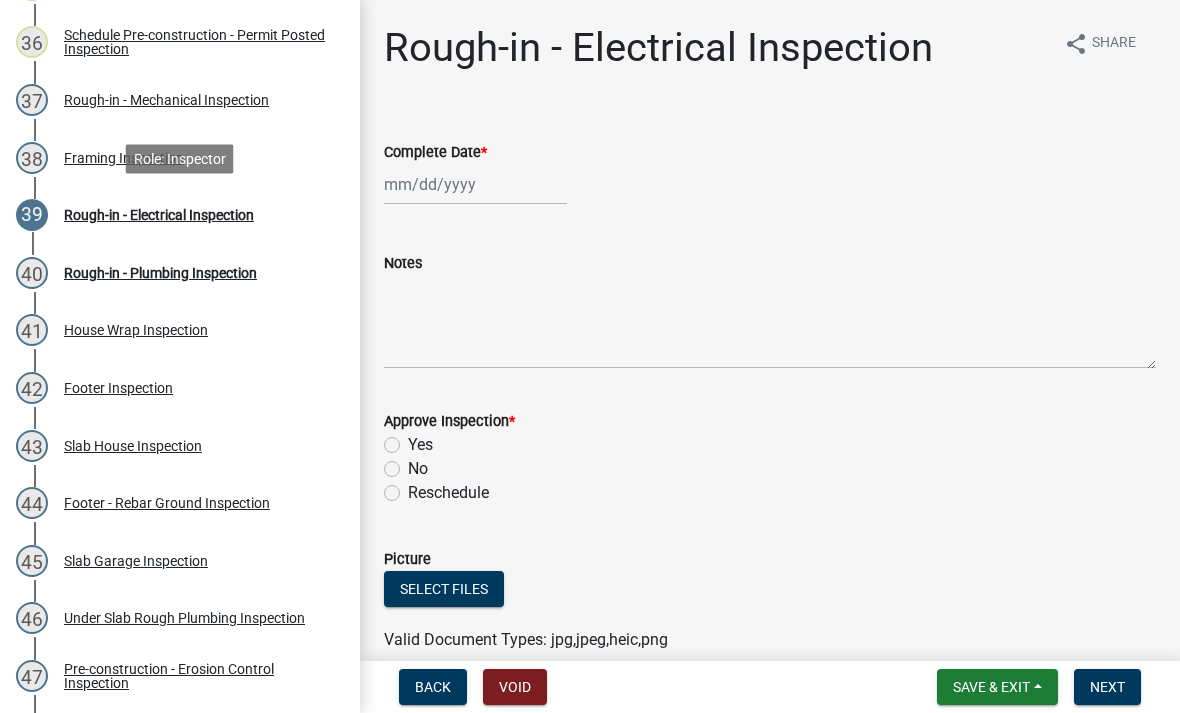 select on "8" 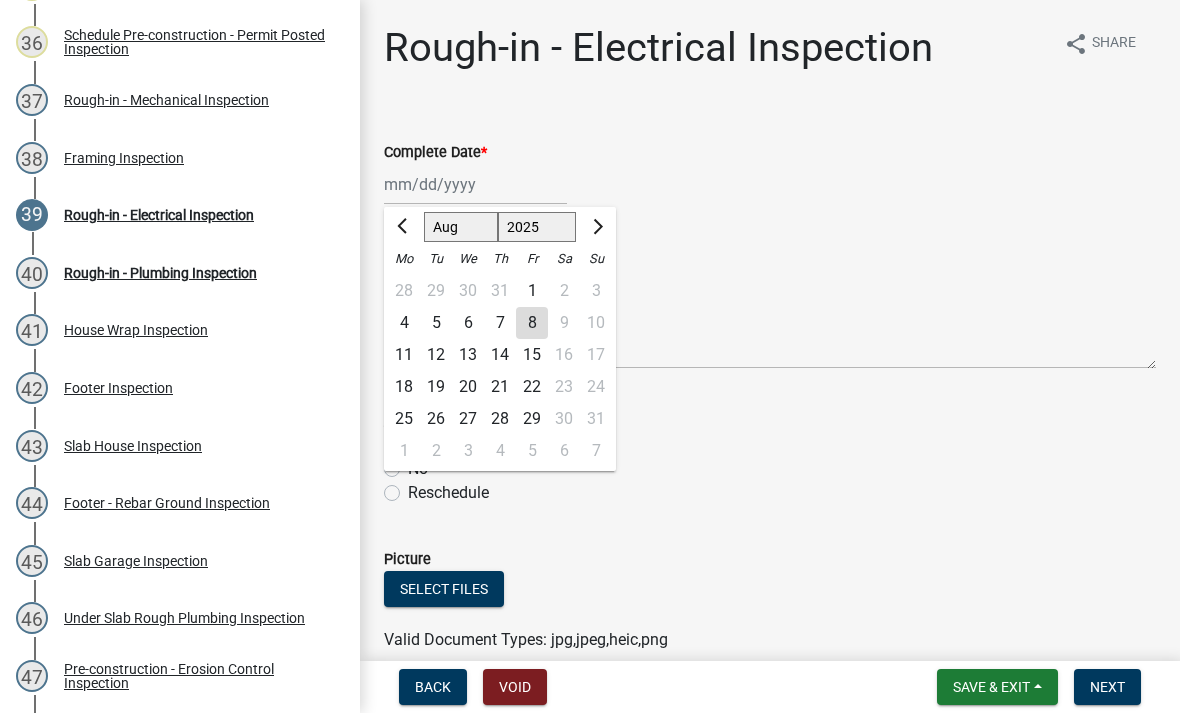 click on "8" 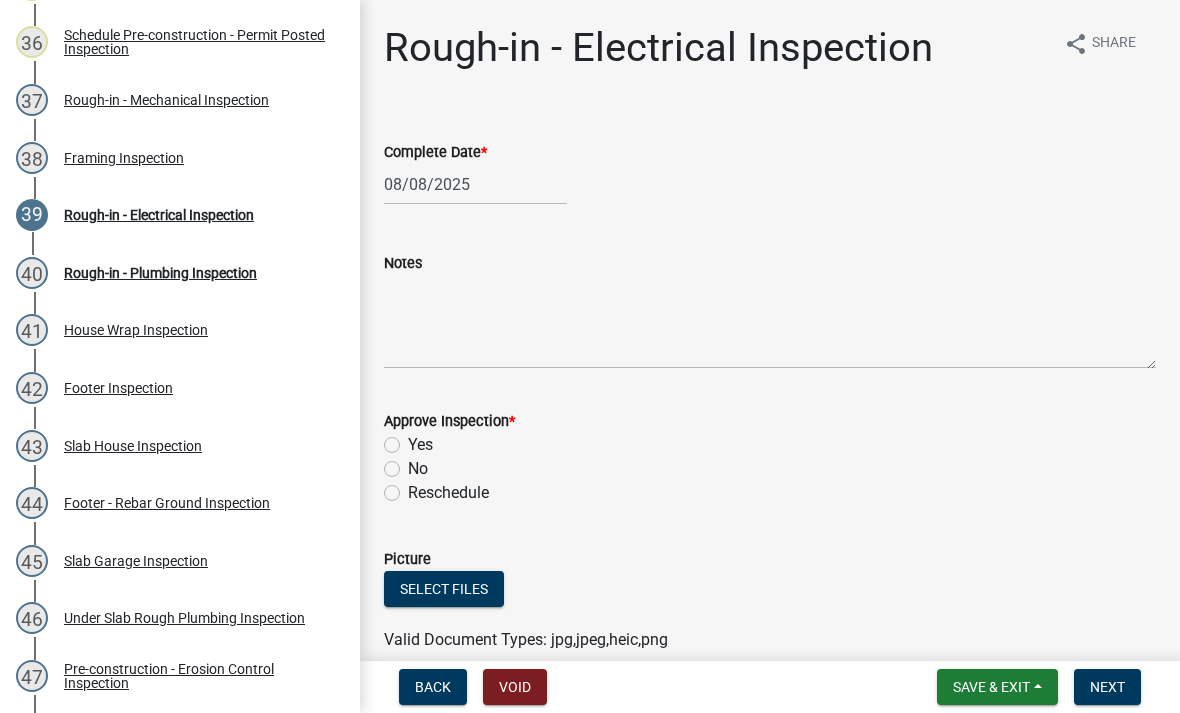 click on "Yes" 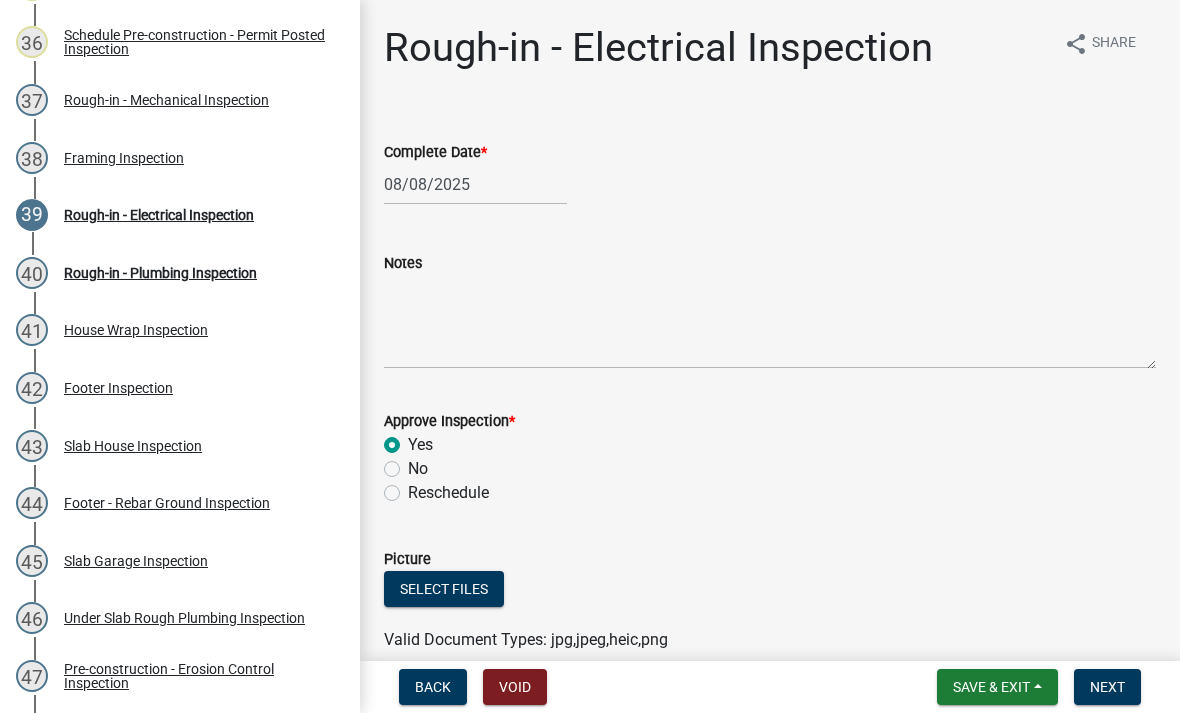 radio on "true" 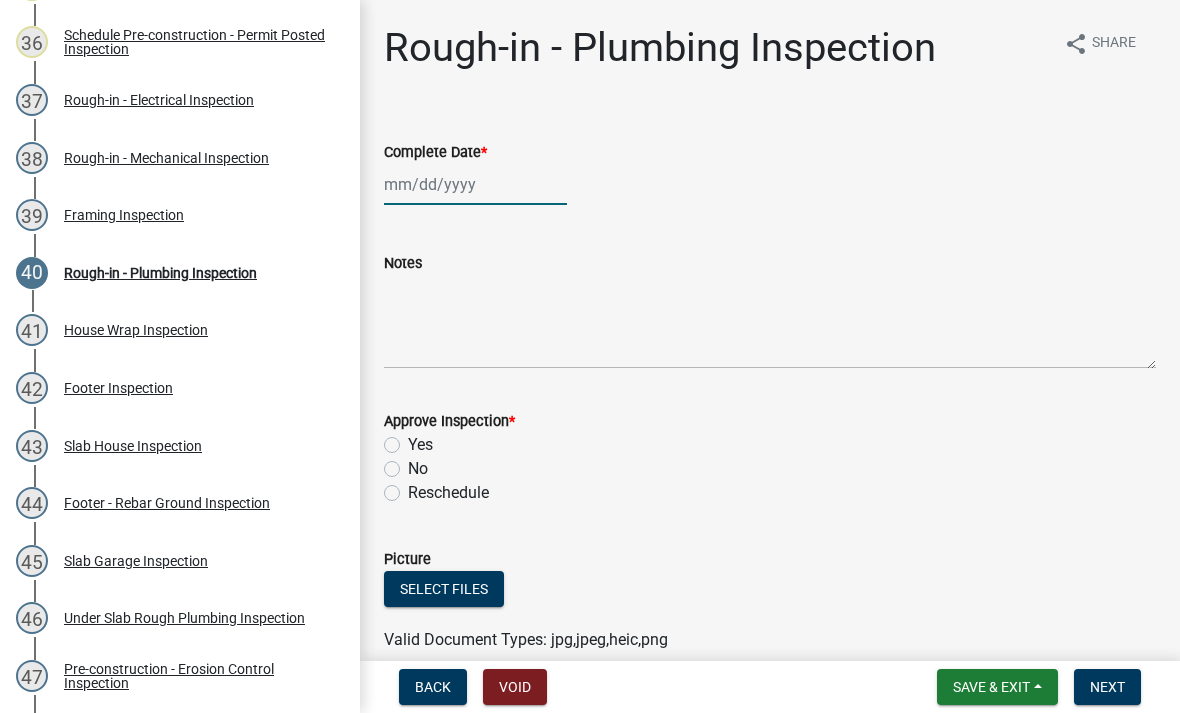 click 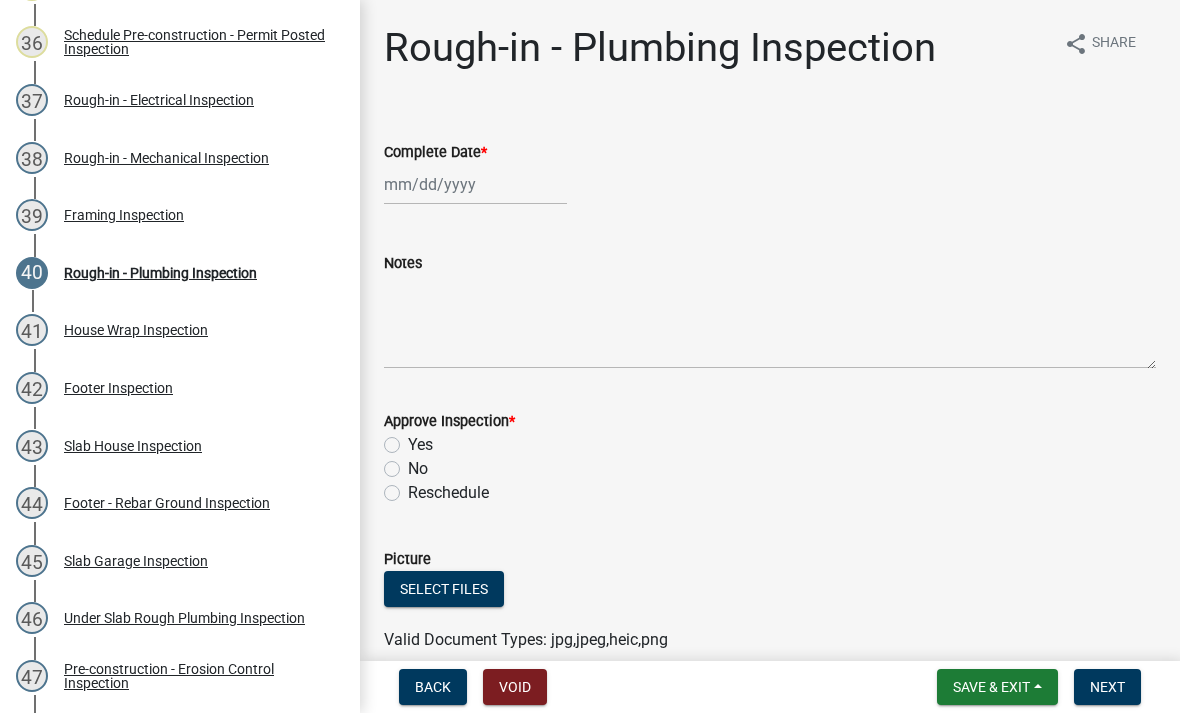 select on "8" 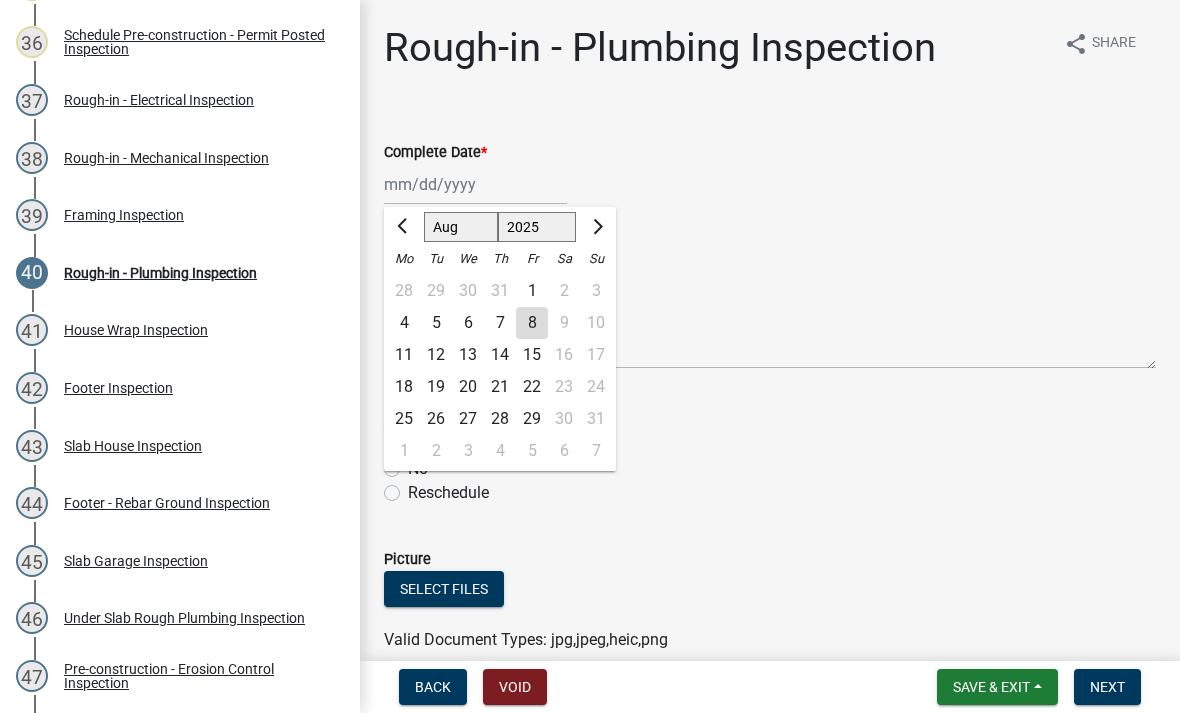 click on "8" 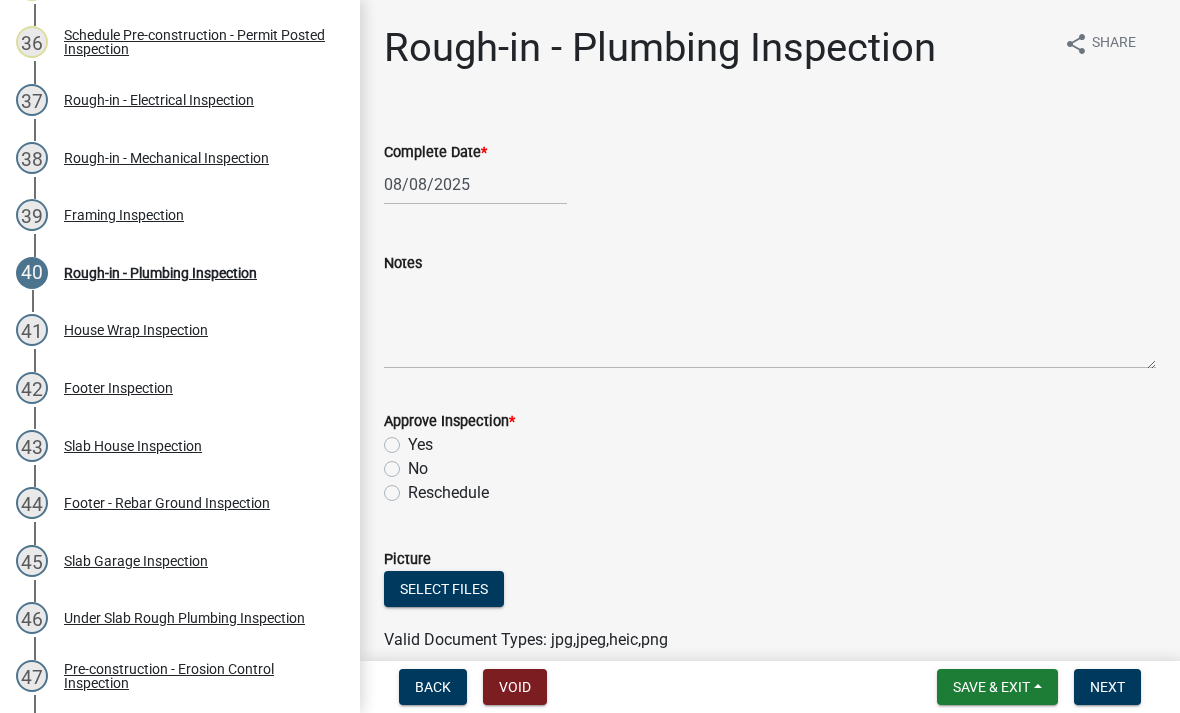 click on "Yes" 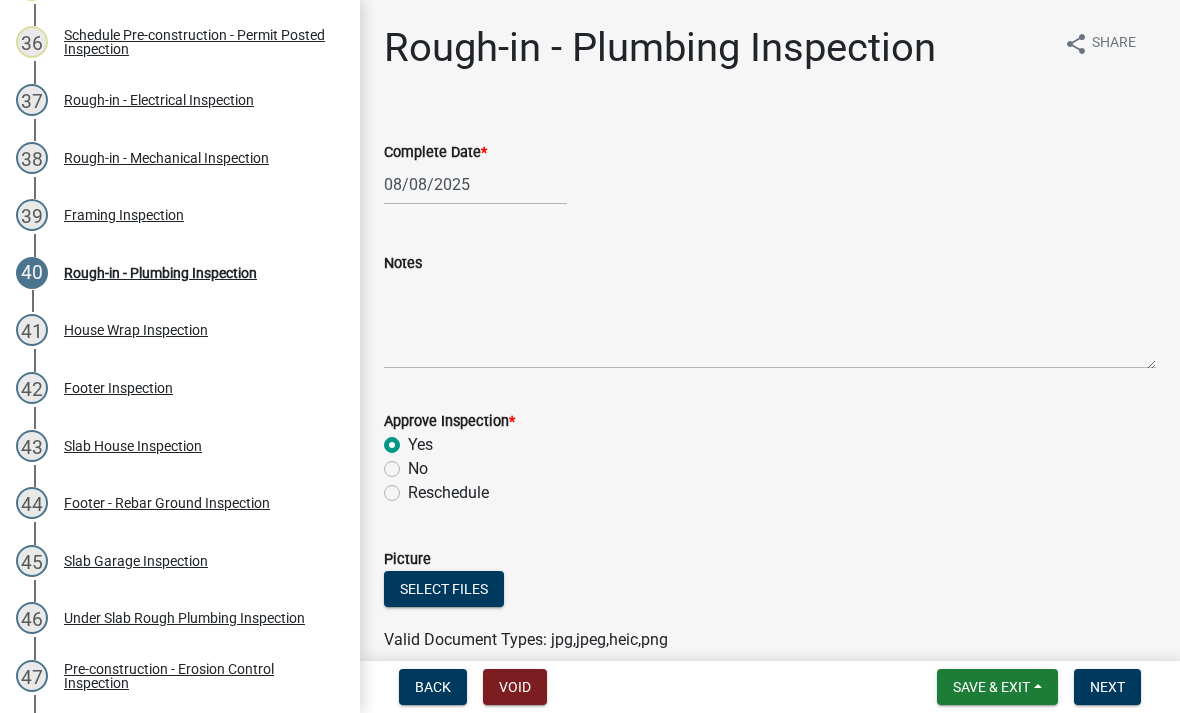radio on "true" 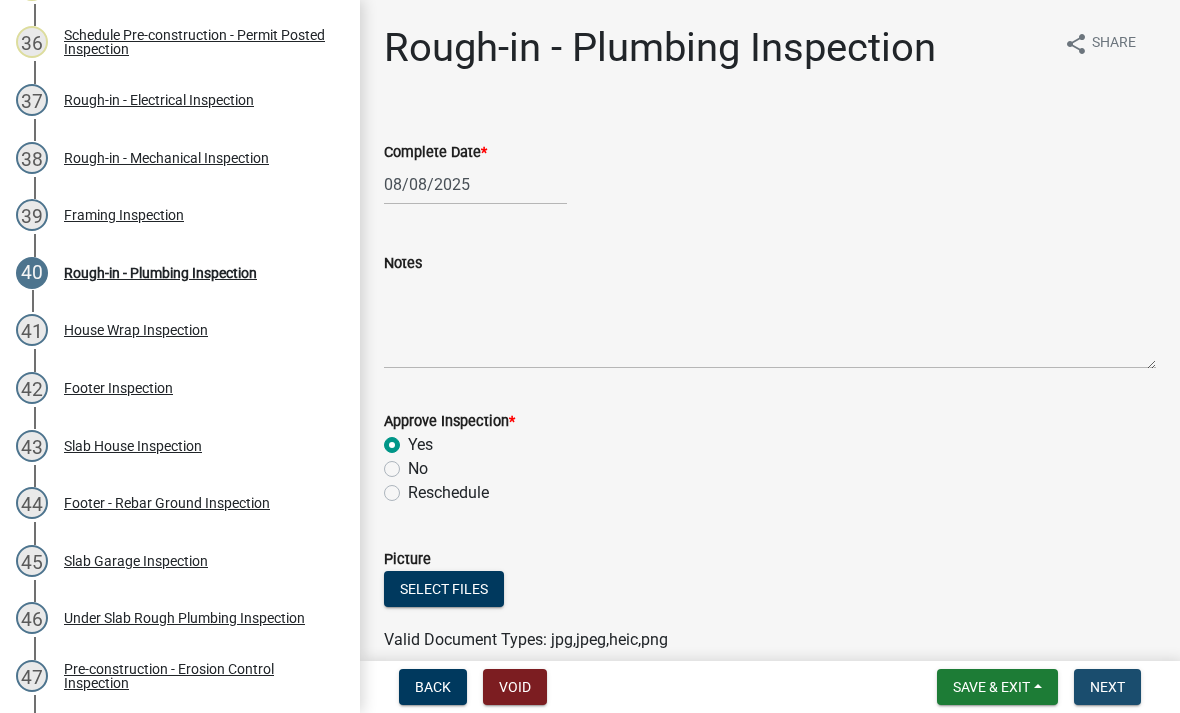 click on "Next" at bounding box center [1107, 687] 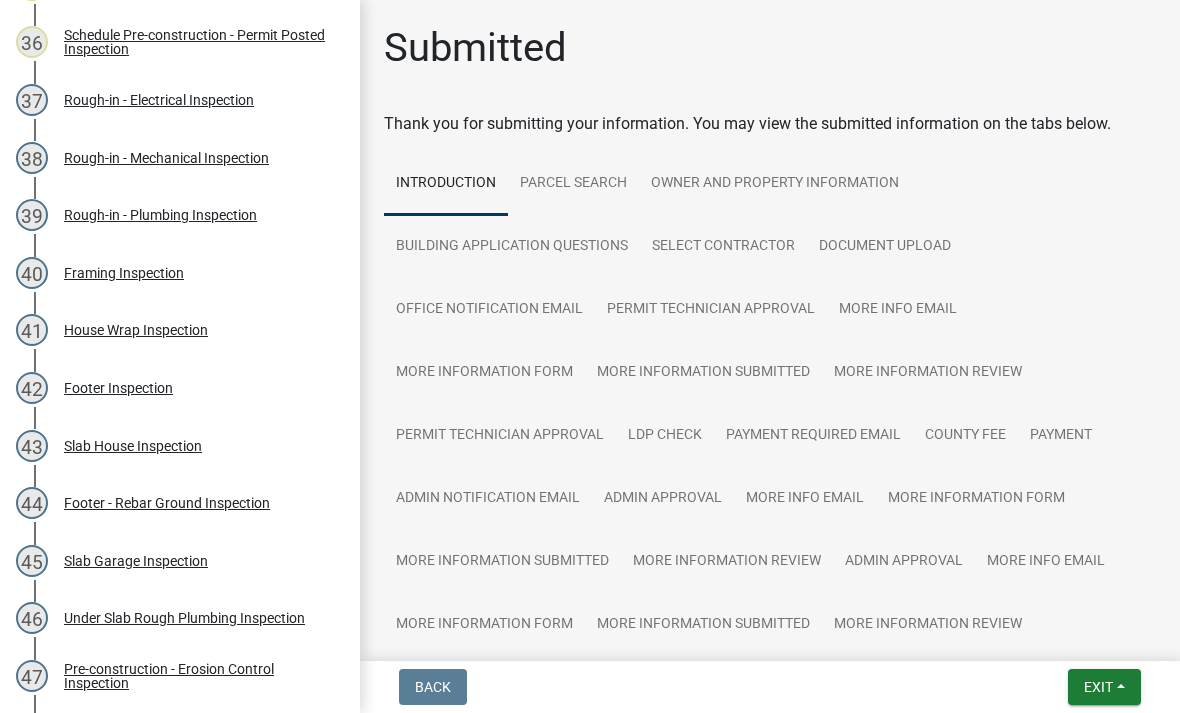 scroll, scrollTop: 0, scrollLeft: 0, axis: both 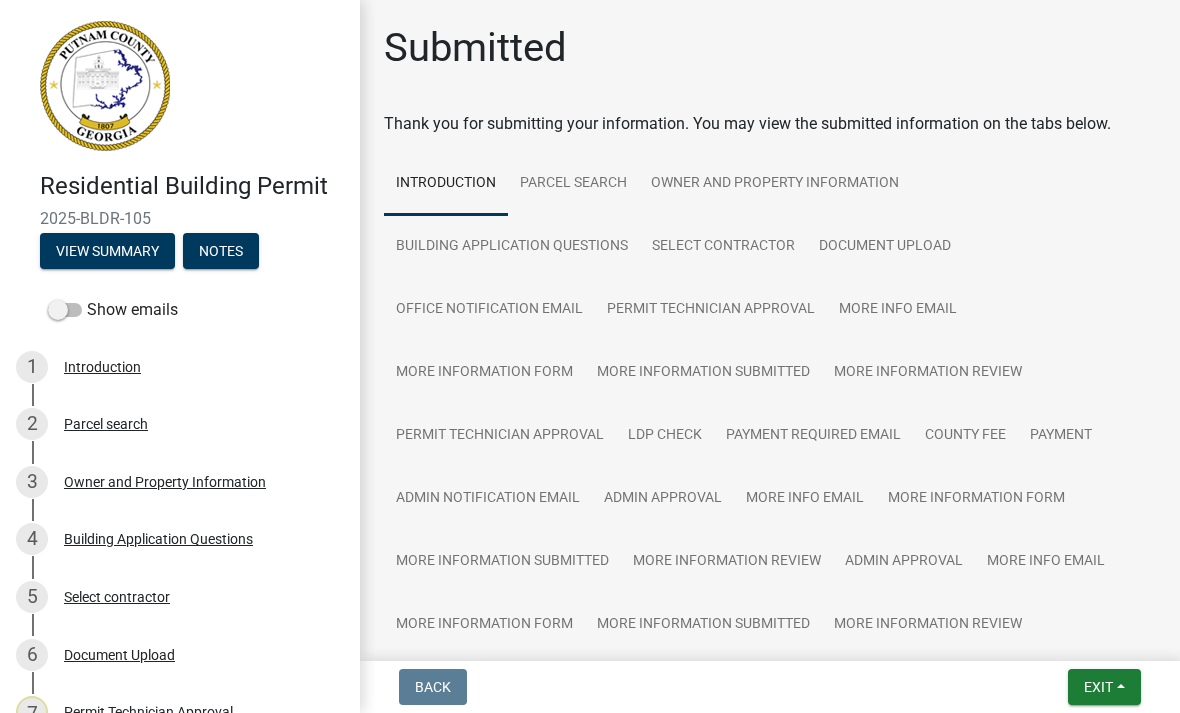 click on "Exit" at bounding box center [1104, 687] 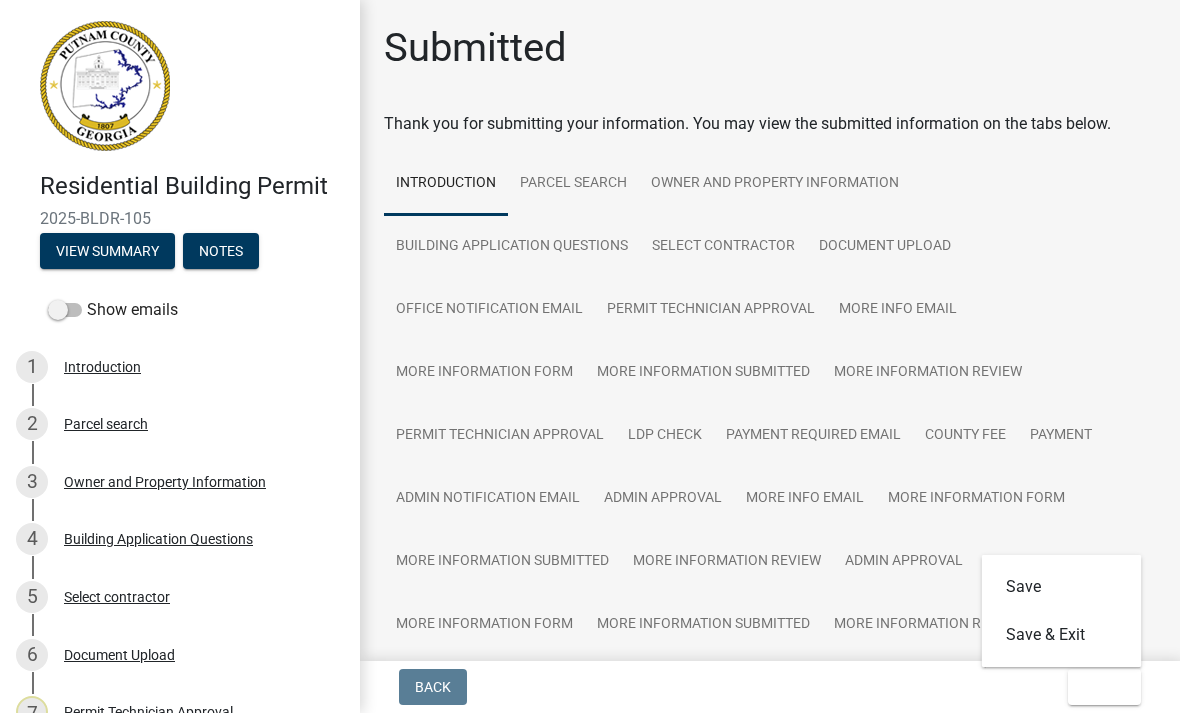 click on "Save & Exit" at bounding box center [1062, 635] 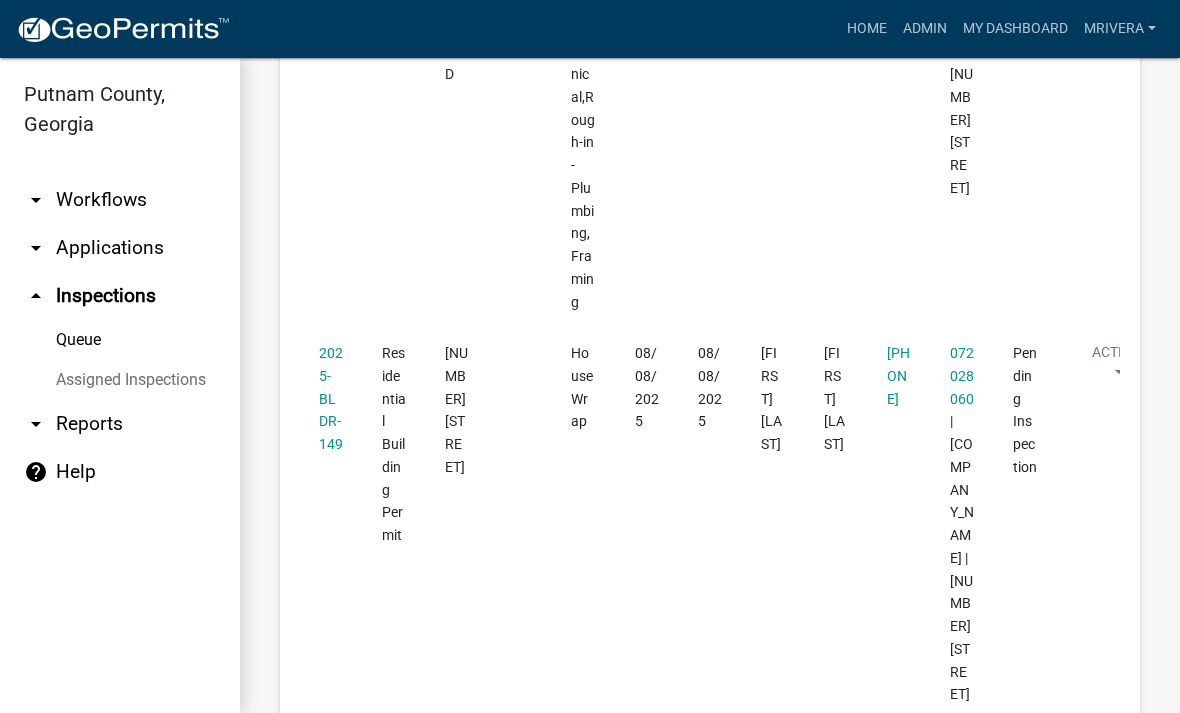 scroll, scrollTop: 1211, scrollLeft: 0, axis: vertical 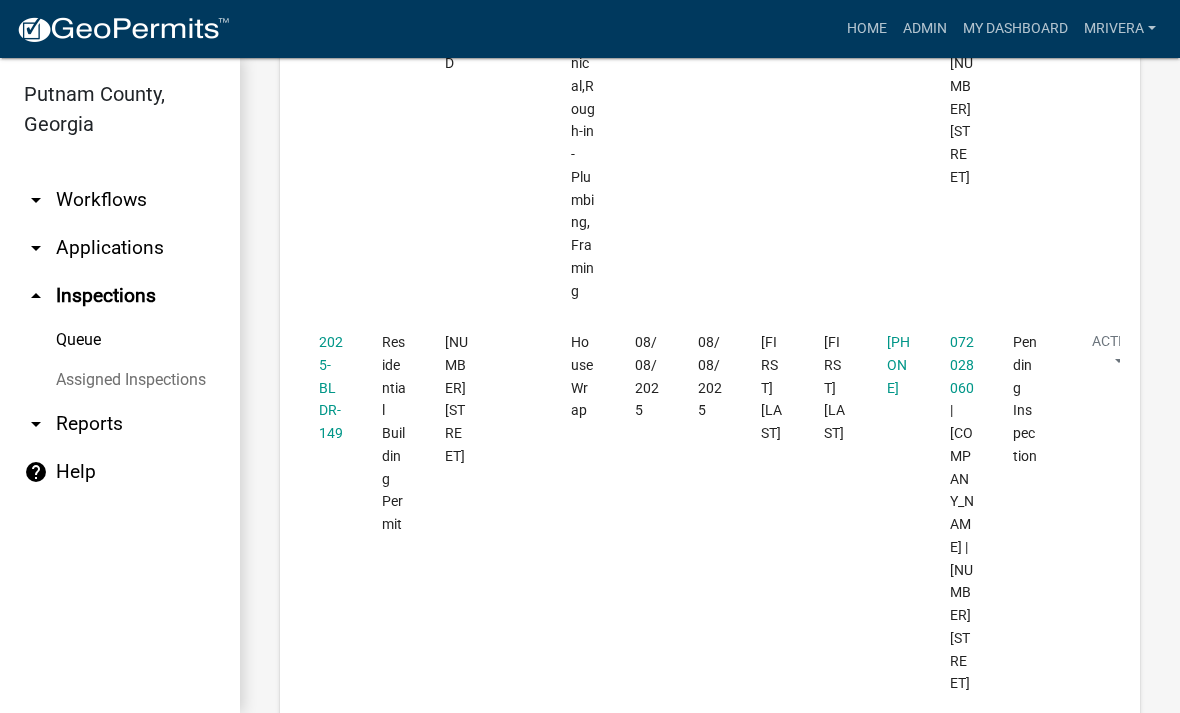 click on "2025-BLDR-149" 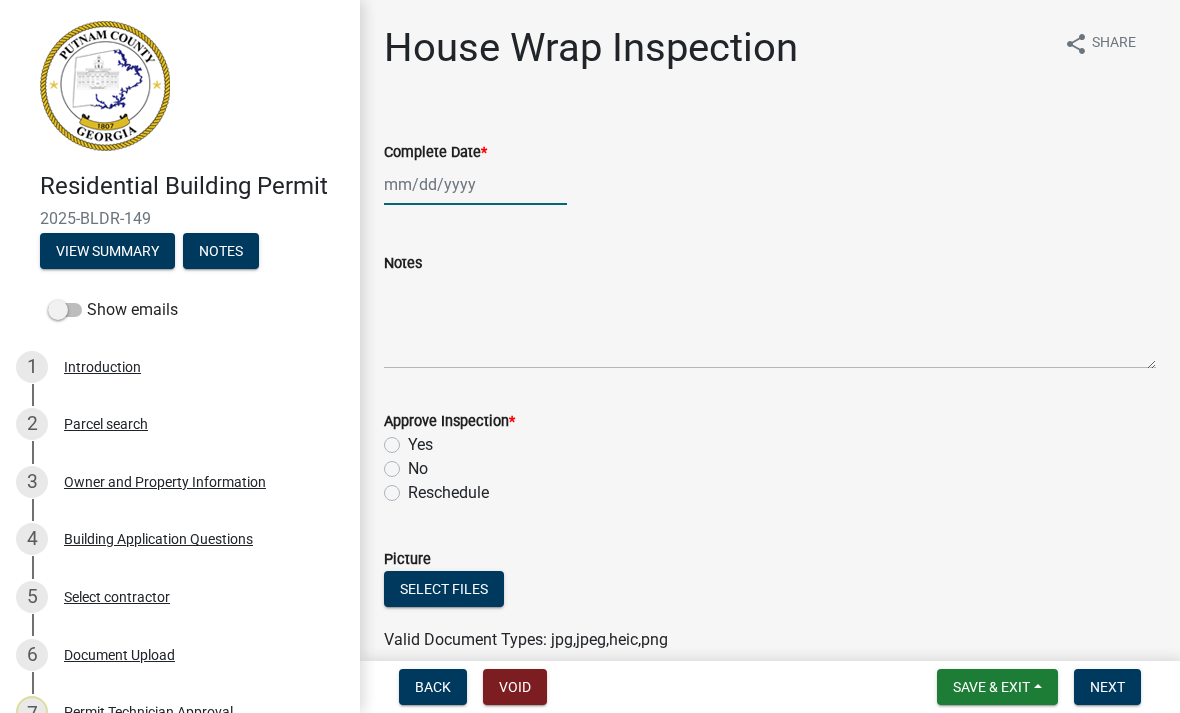 click 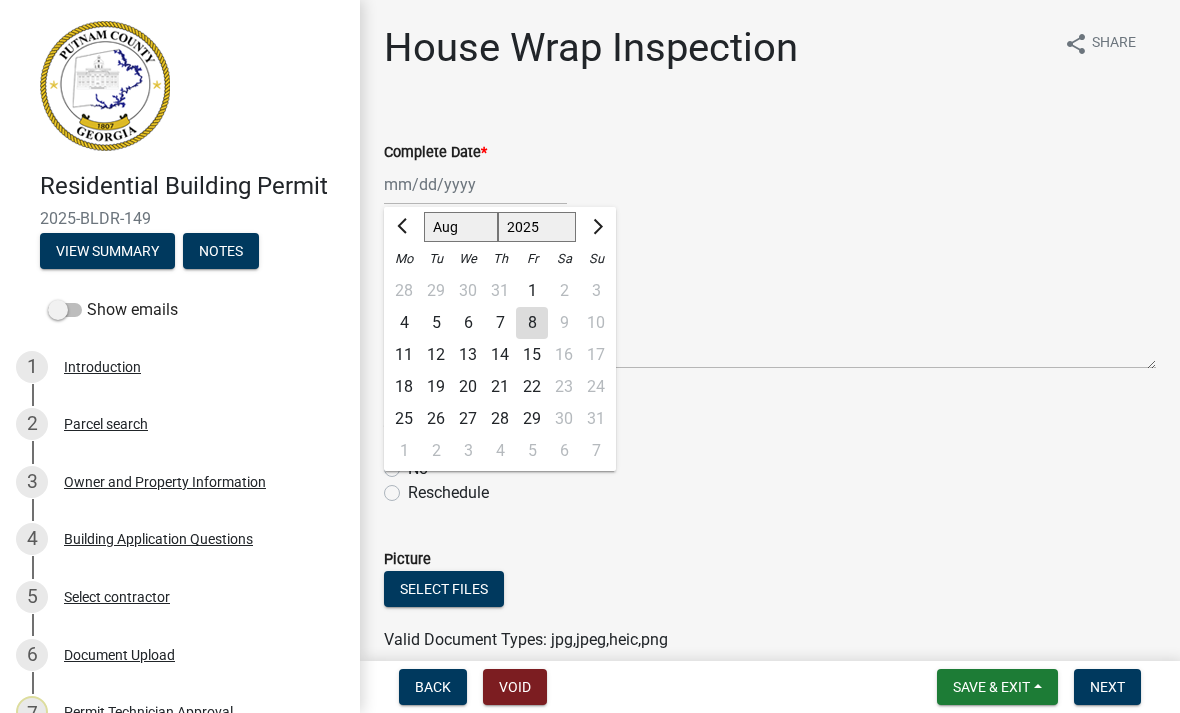 click on "8" 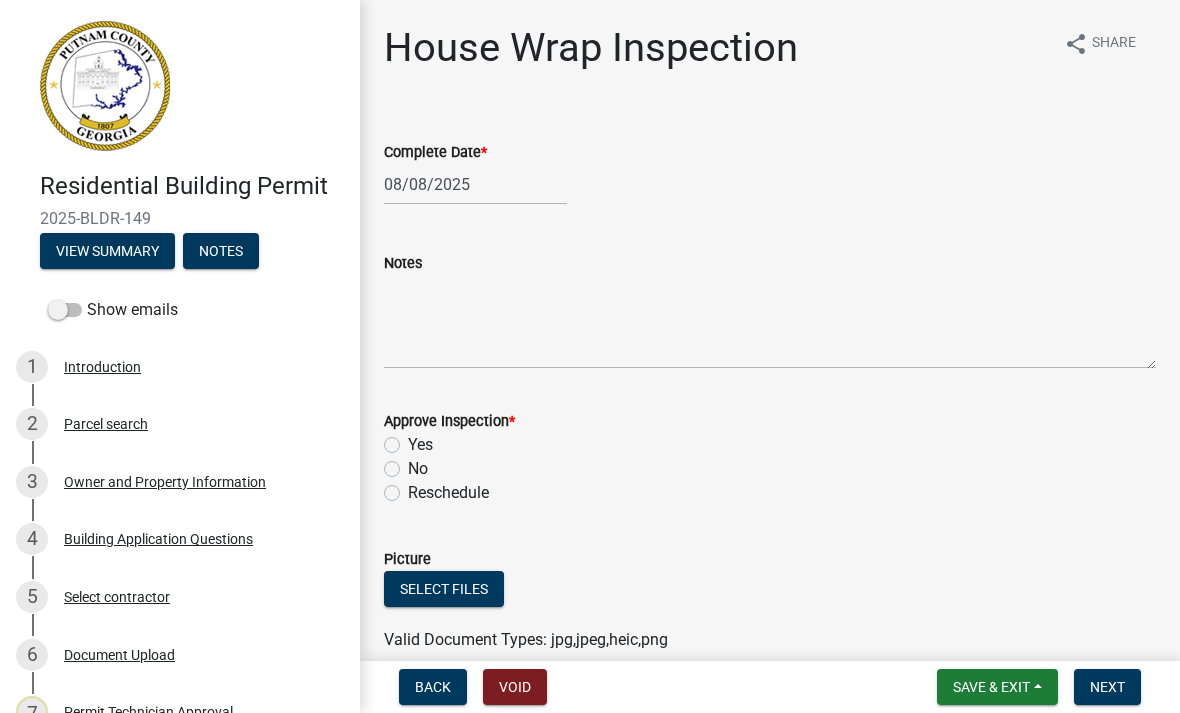 click on "Yes" 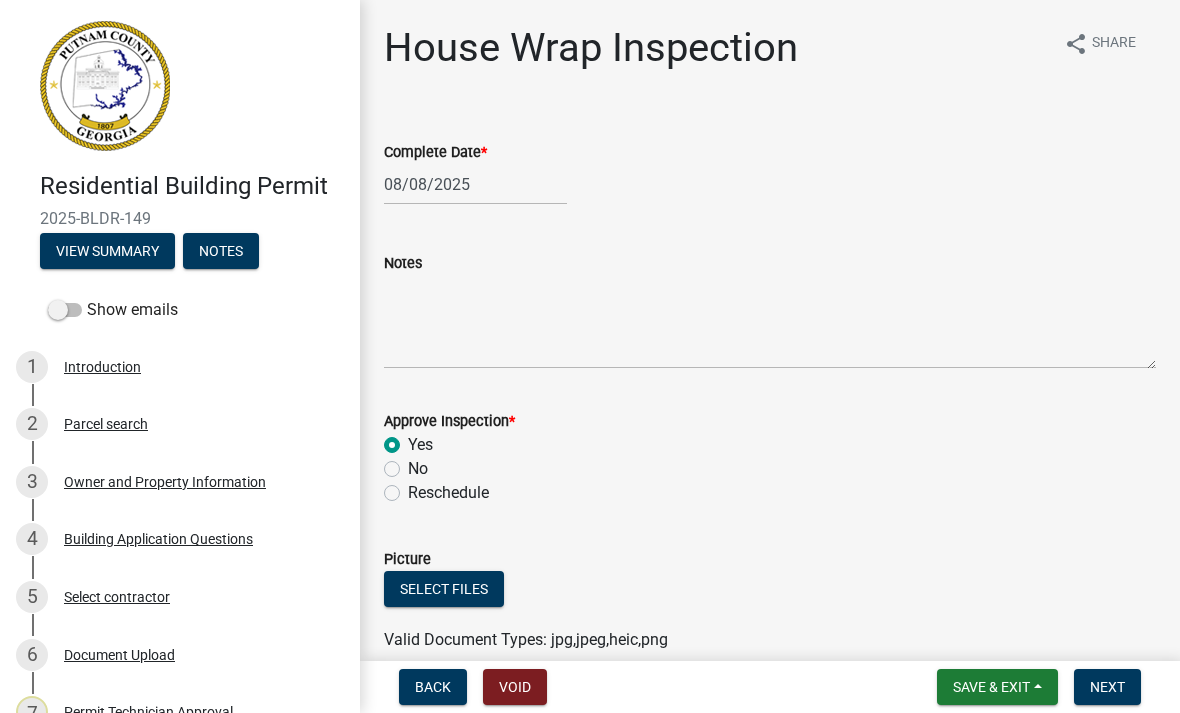 radio on "true" 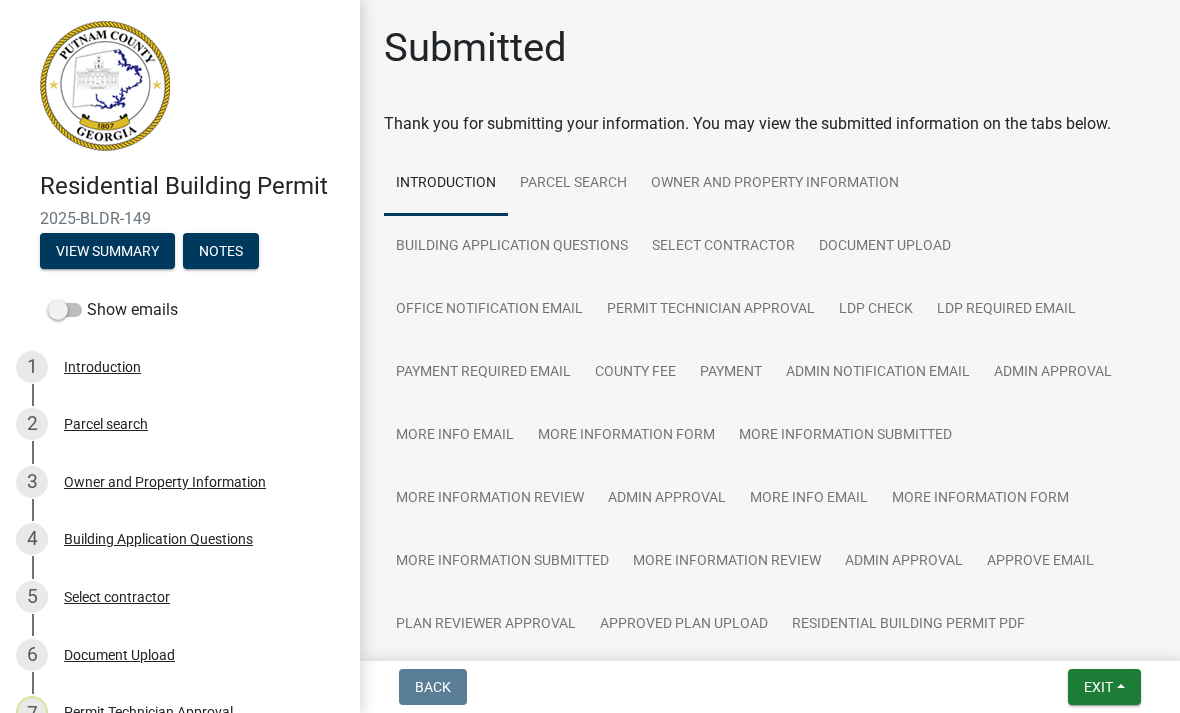 click on "Back  Exit  Save  Save & Exit" at bounding box center (770, 687) 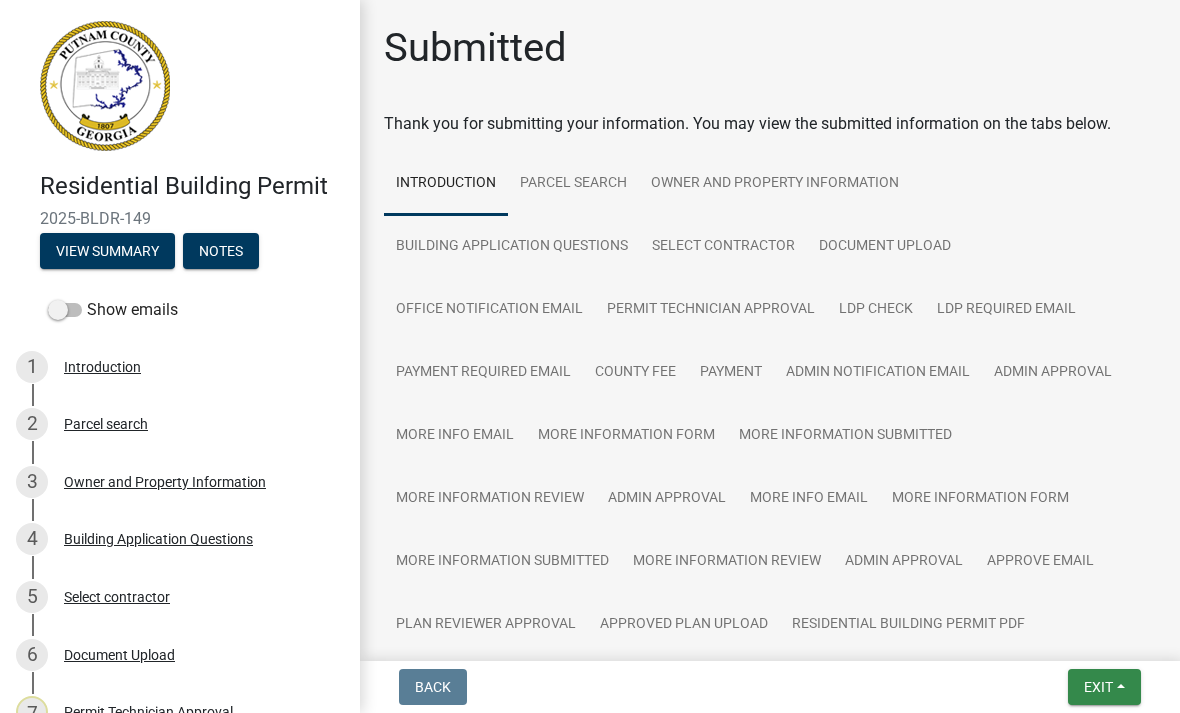 click on "Exit" at bounding box center (1104, 687) 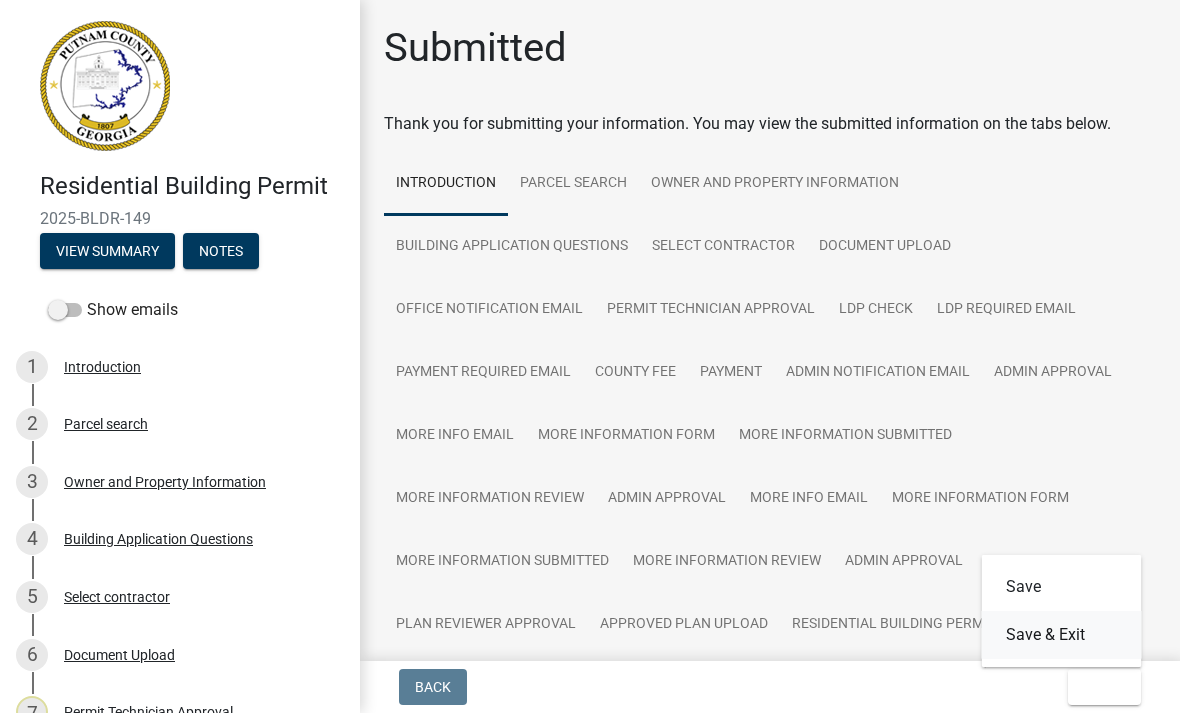 click on "Save & Exit" at bounding box center [1062, 635] 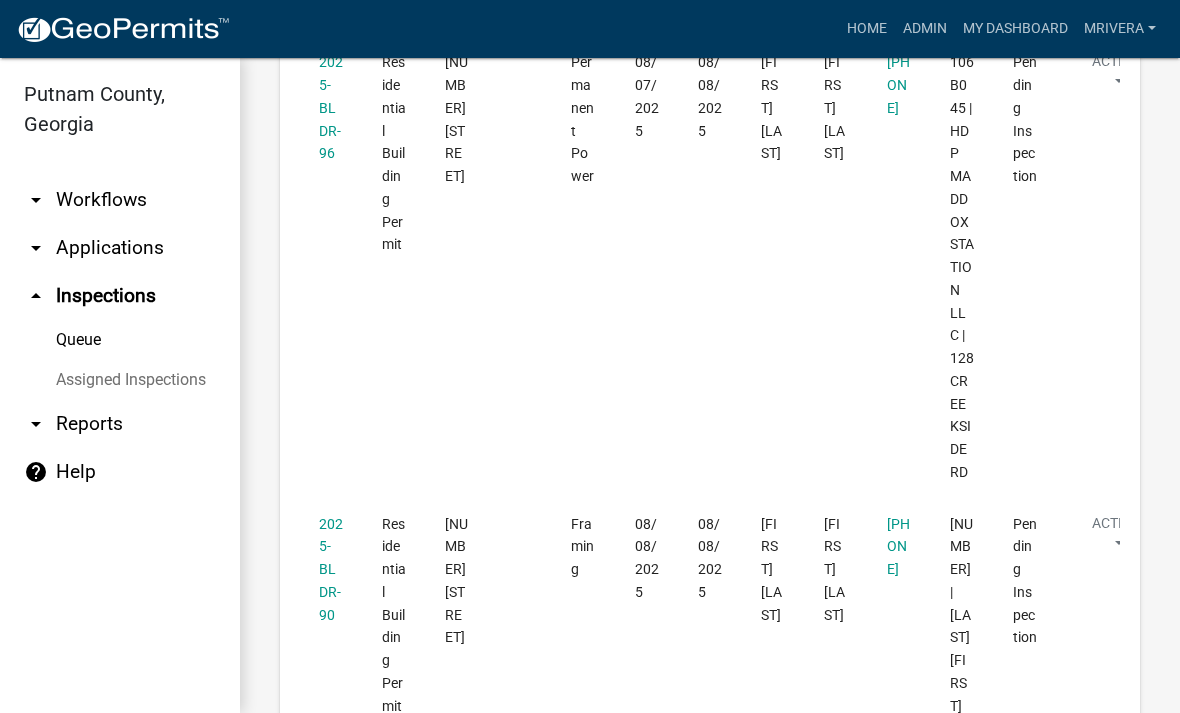 scroll, scrollTop: 2418, scrollLeft: 0, axis: vertical 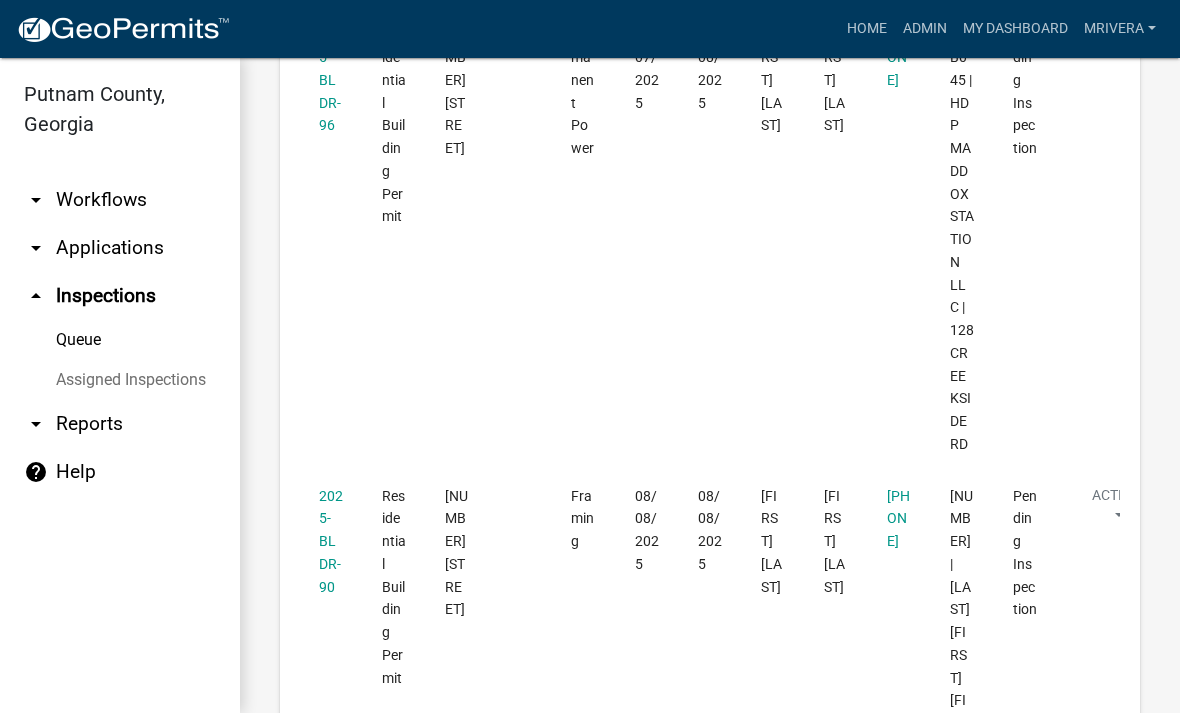 click on "2025-BLDR-90" 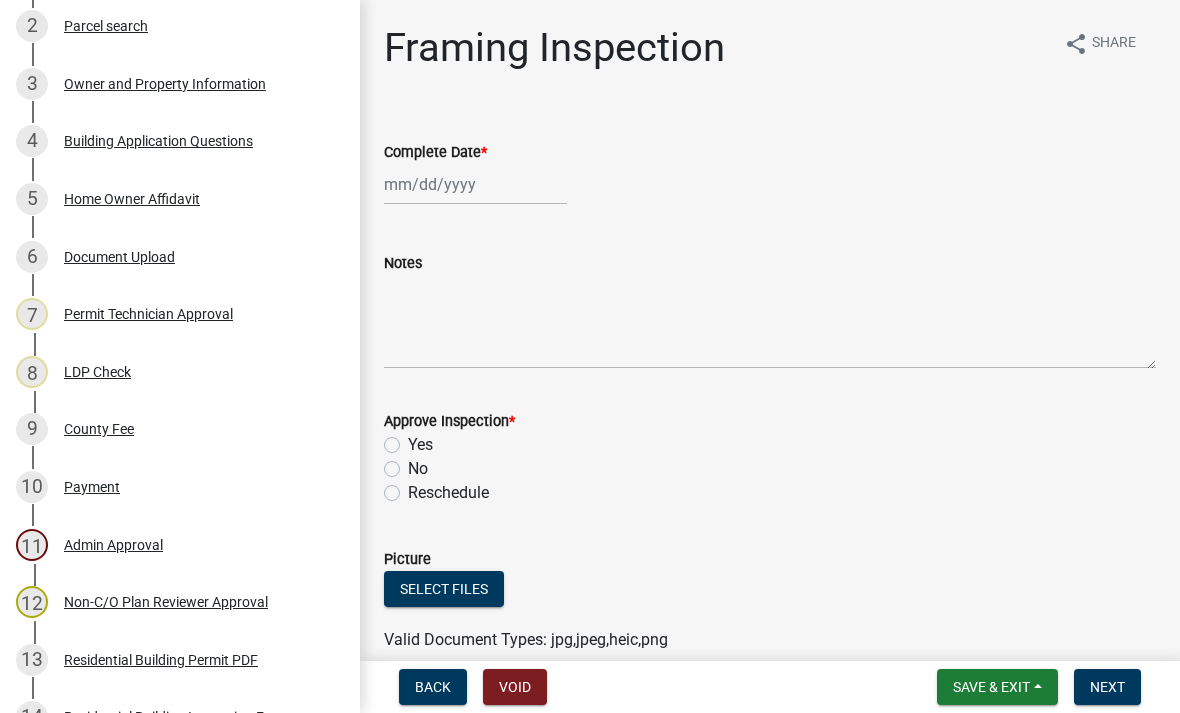 scroll, scrollTop: 396, scrollLeft: 0, axis: vertical 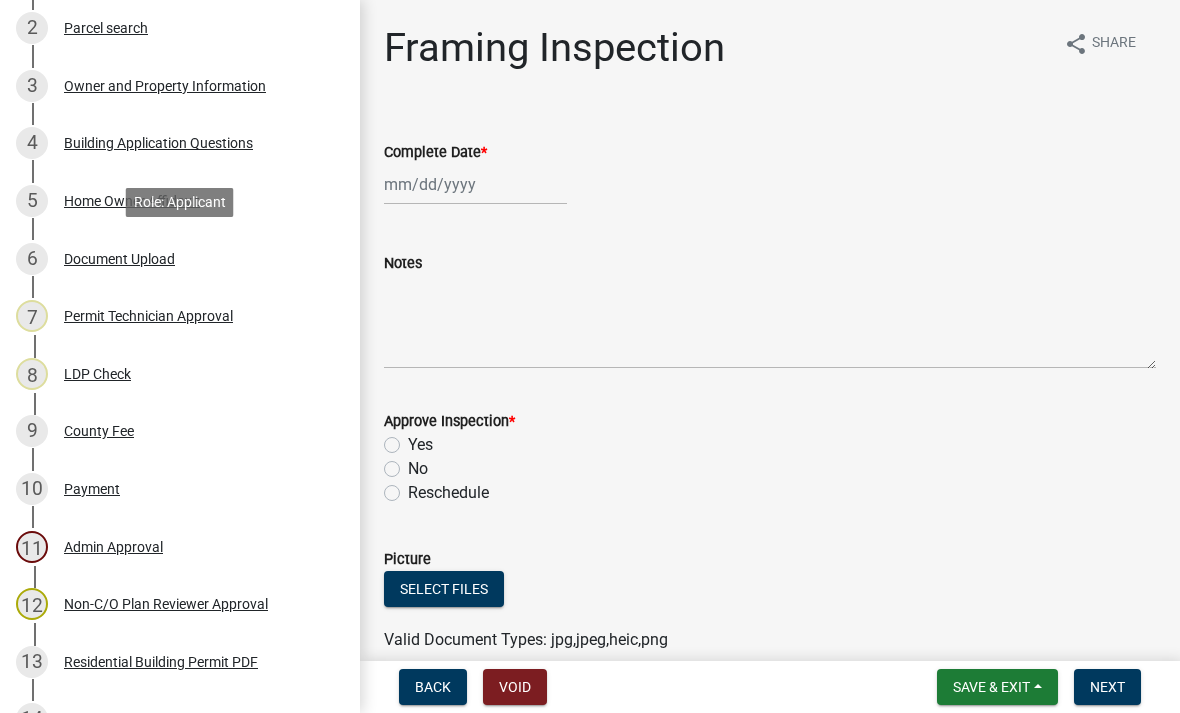 click on "Document Upload" at bounding box center [119, 259] 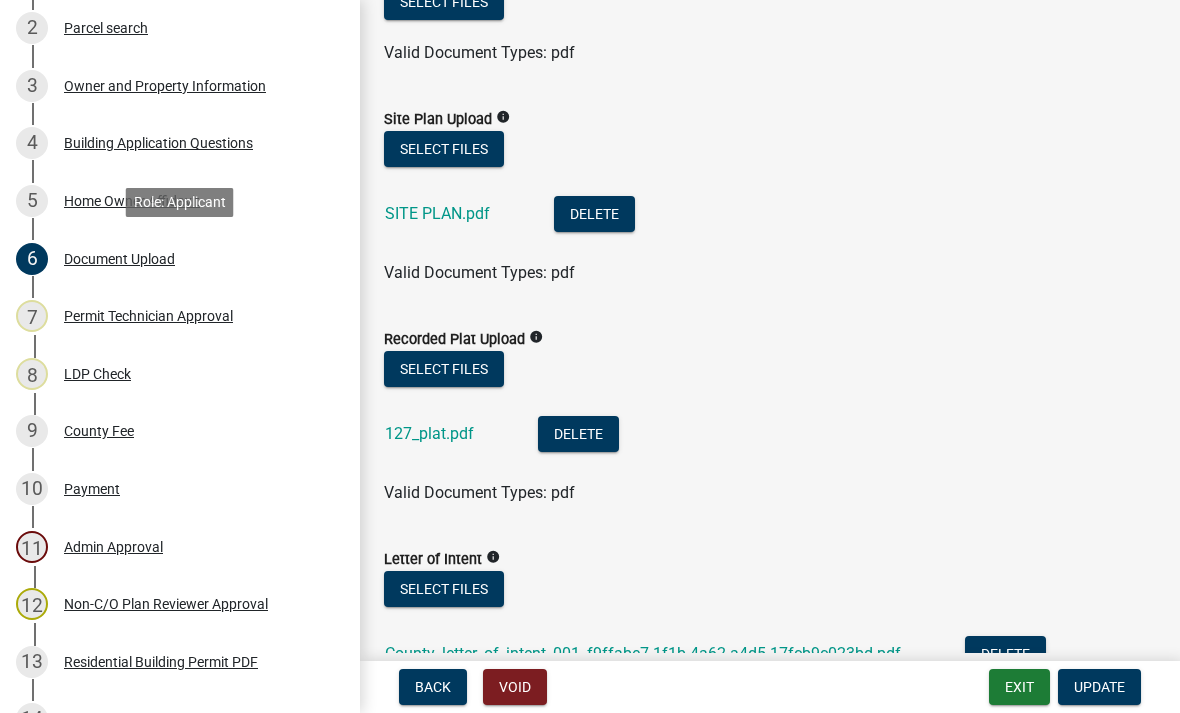 scroll, scrollTop: 473, scrollLeft: 0, axis: vertical 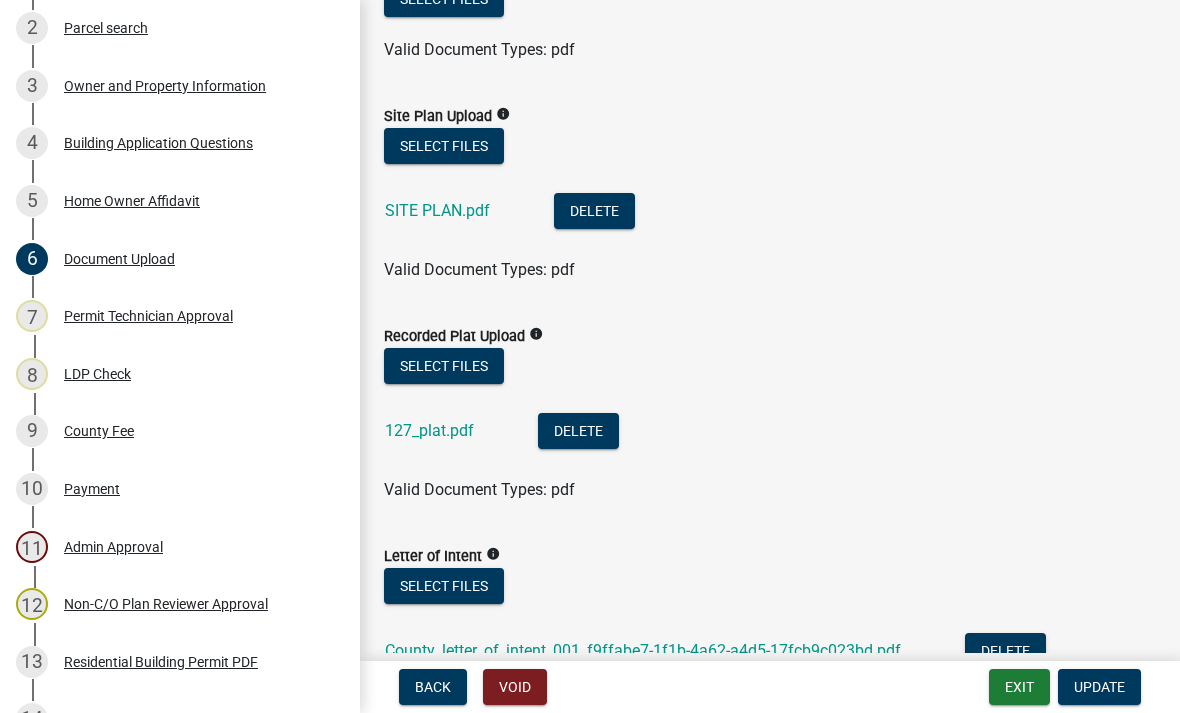 click on "SITE PLAN.pdf" 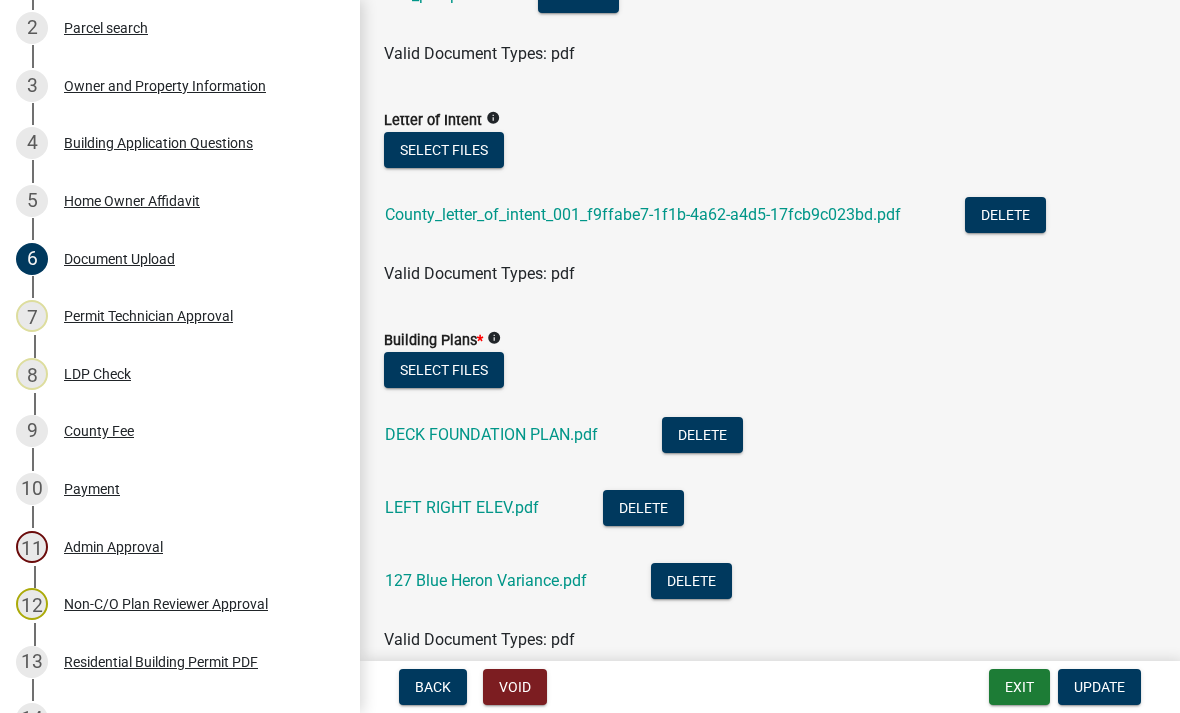 scroll, scrollTop: 918, scrollLeft: 0, axis: vertical 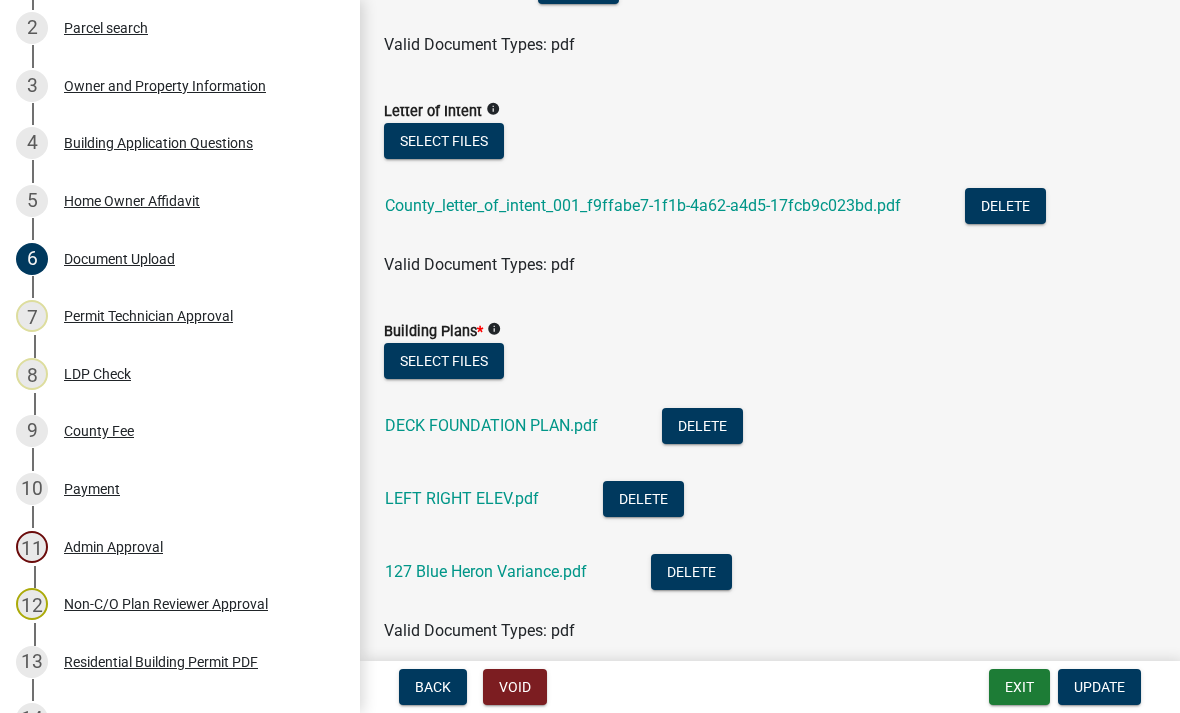 click on "DECK  FOUNDATION PLAN.pdf" 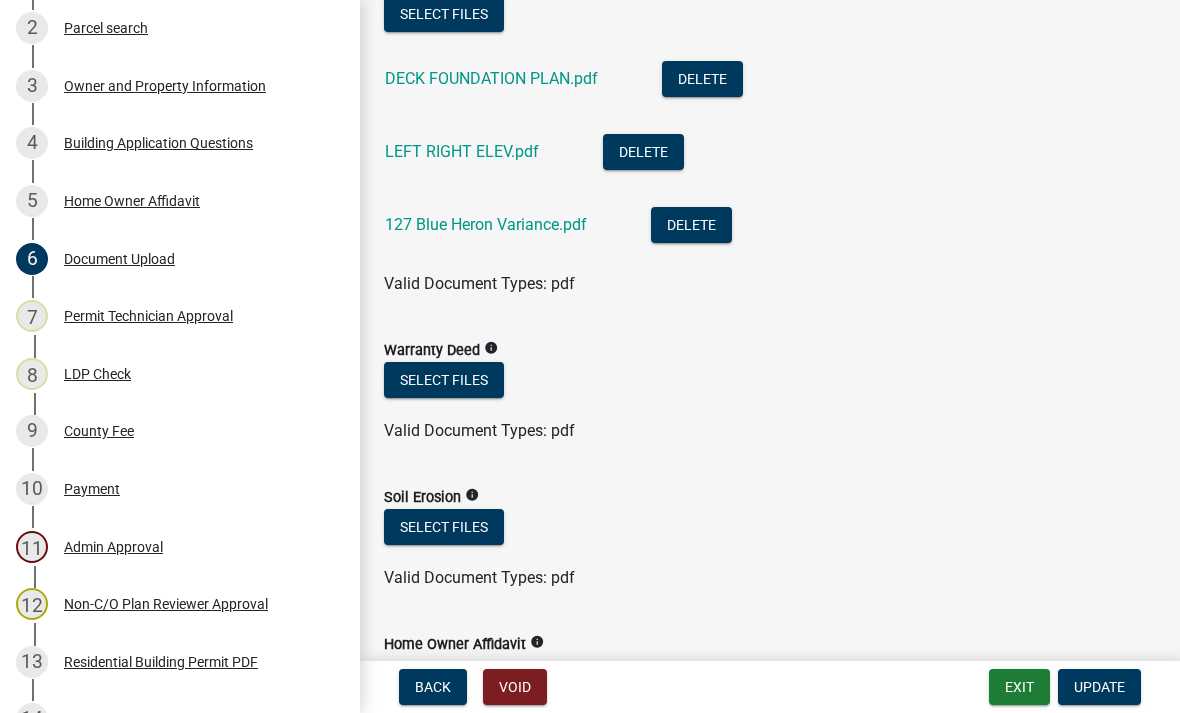 scroll, scrollTop: 1287, scrollLeft: 0, axis: vertical 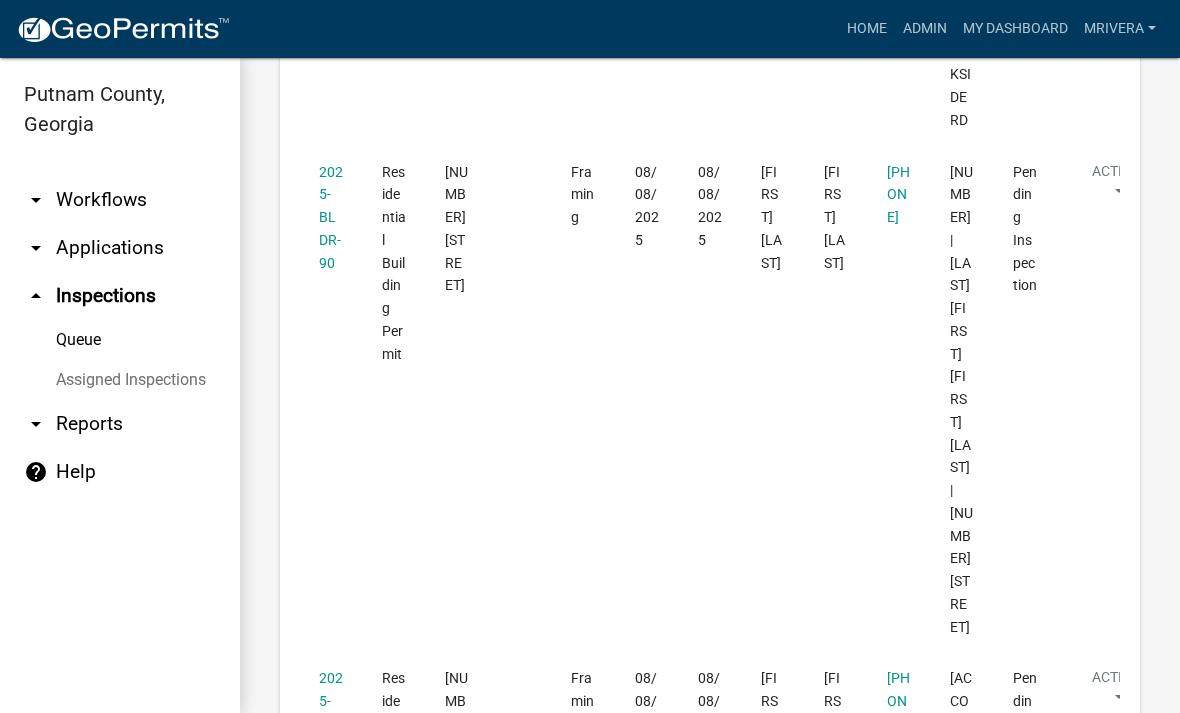click on "2025-BLDR-90" 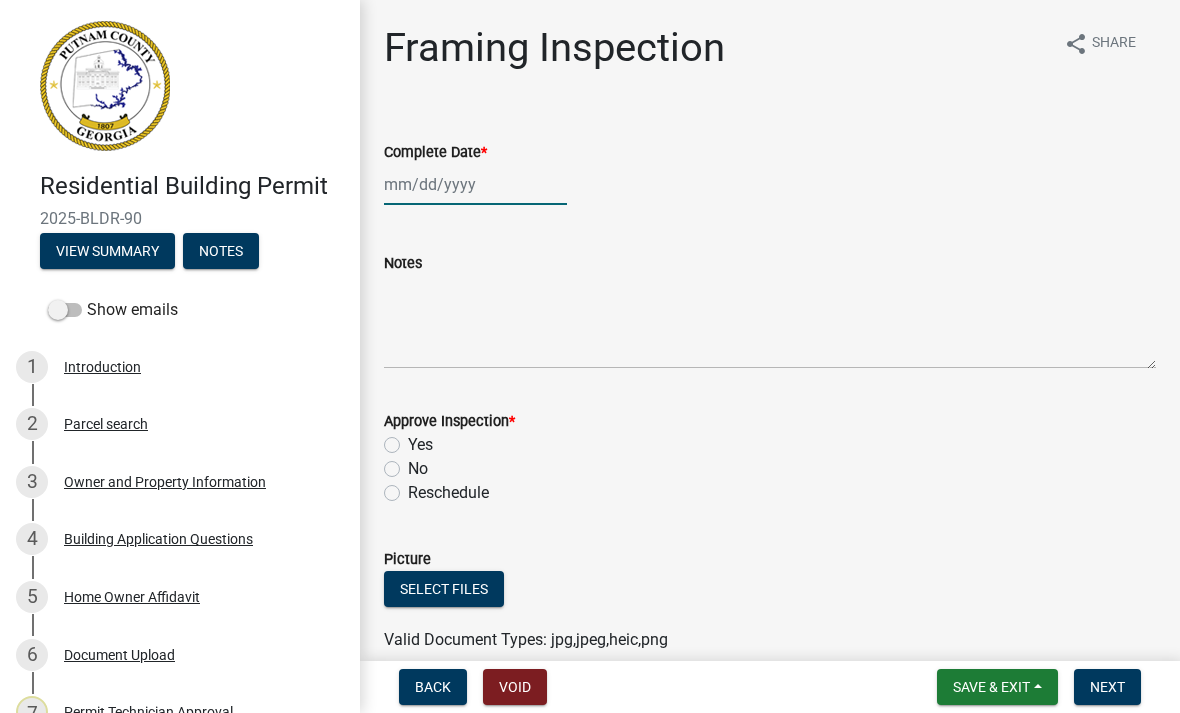click 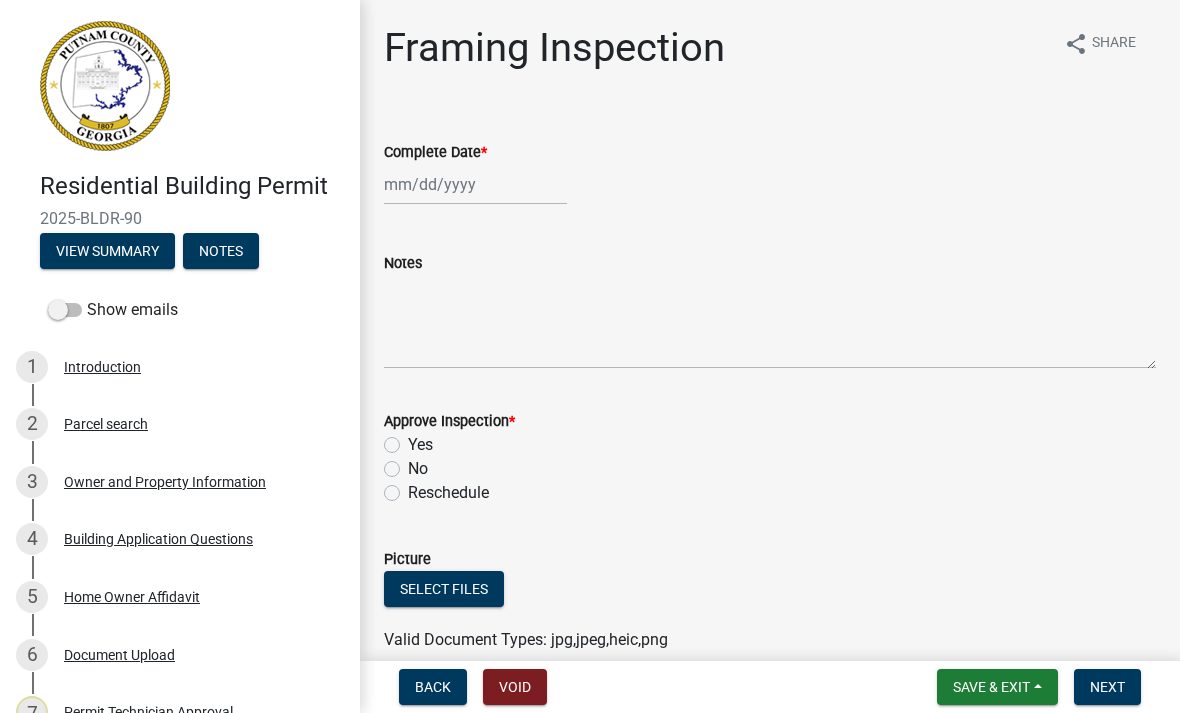 select on "8" 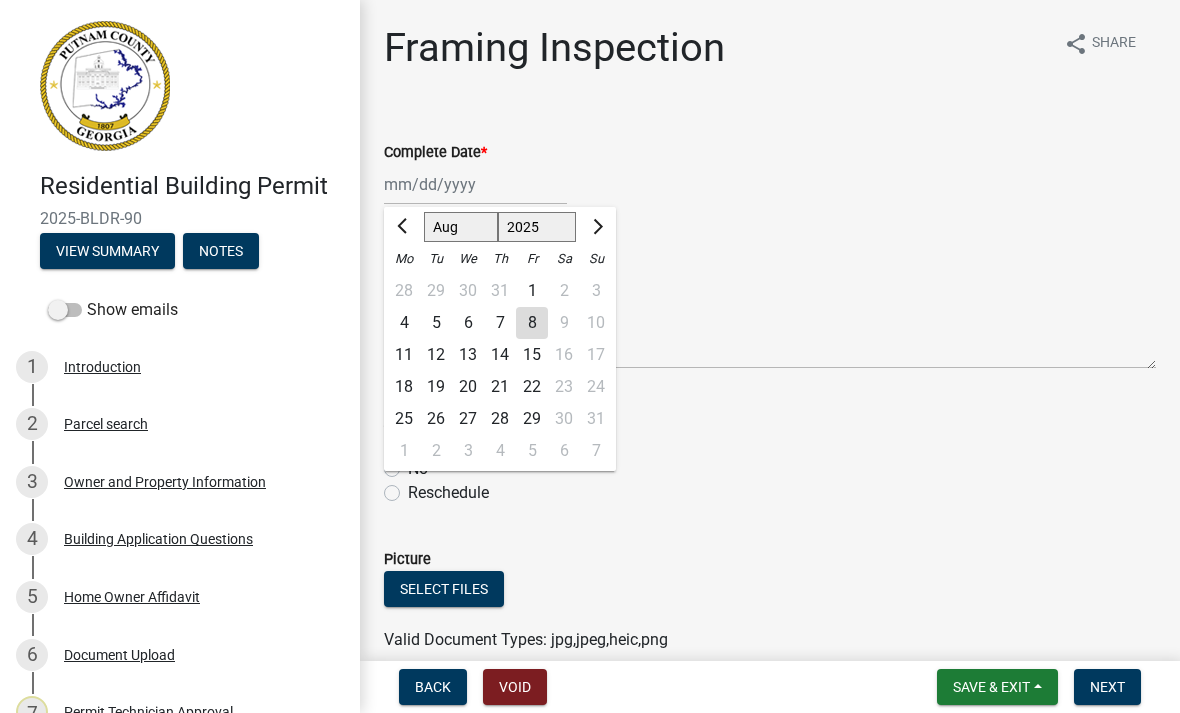 click on "8" 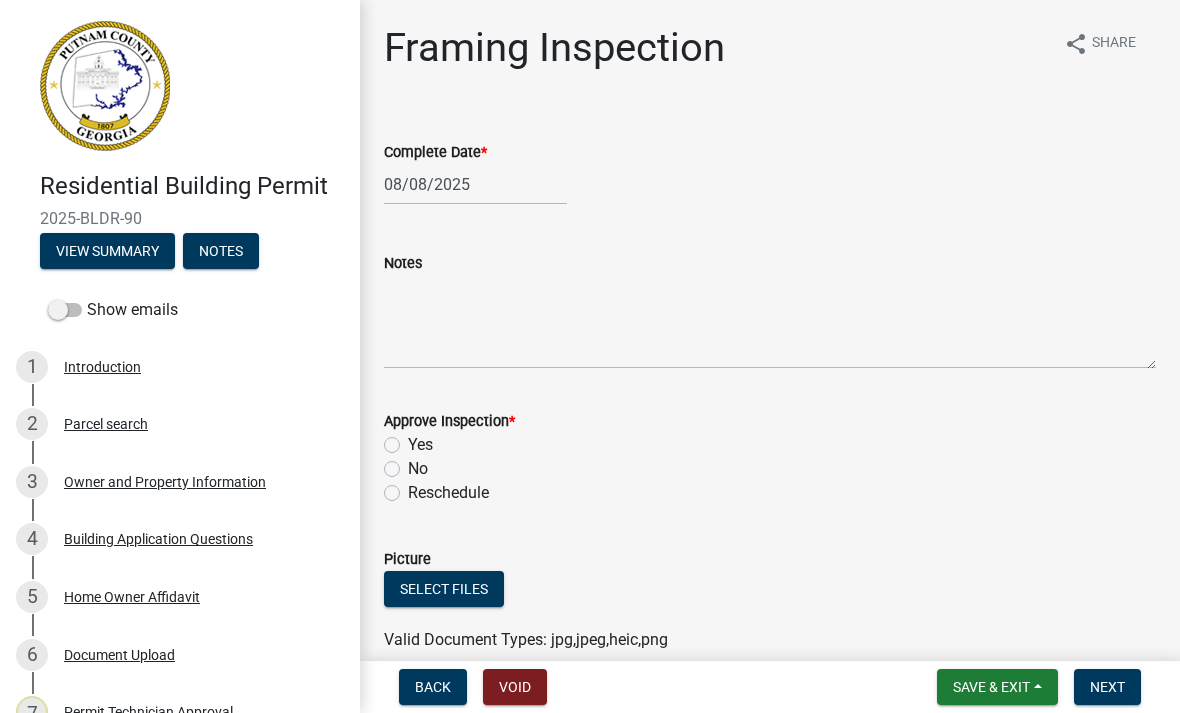 click on "Yes" 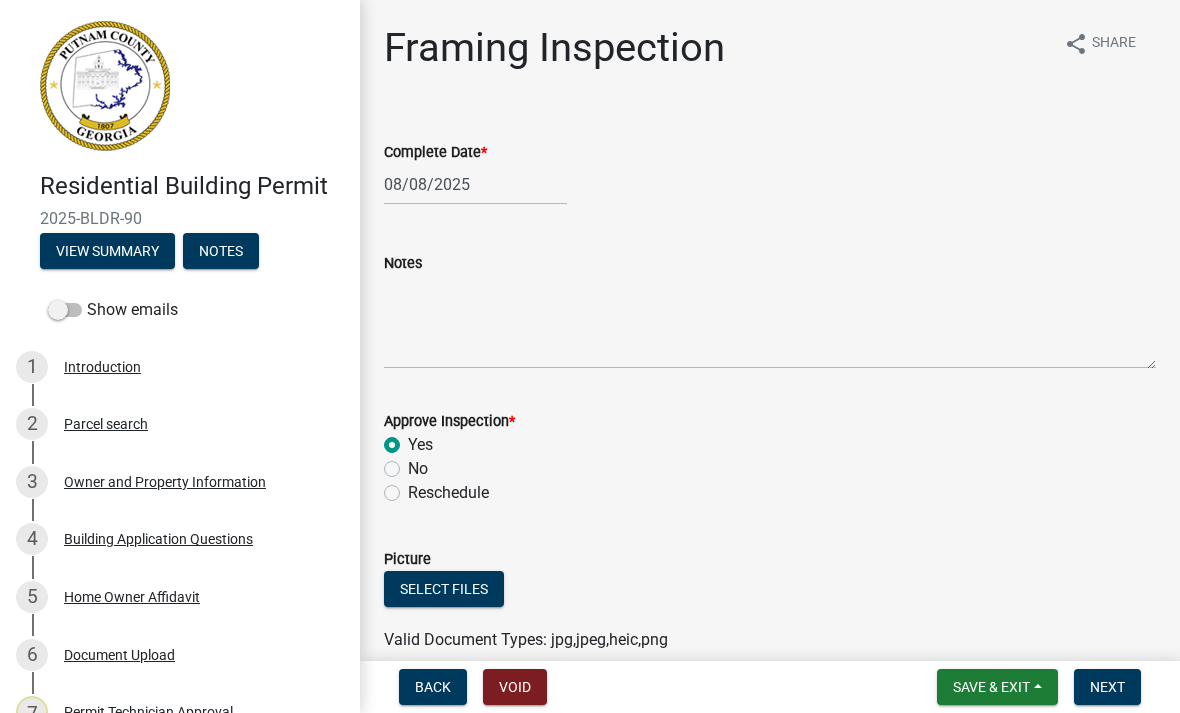 radio on "true" 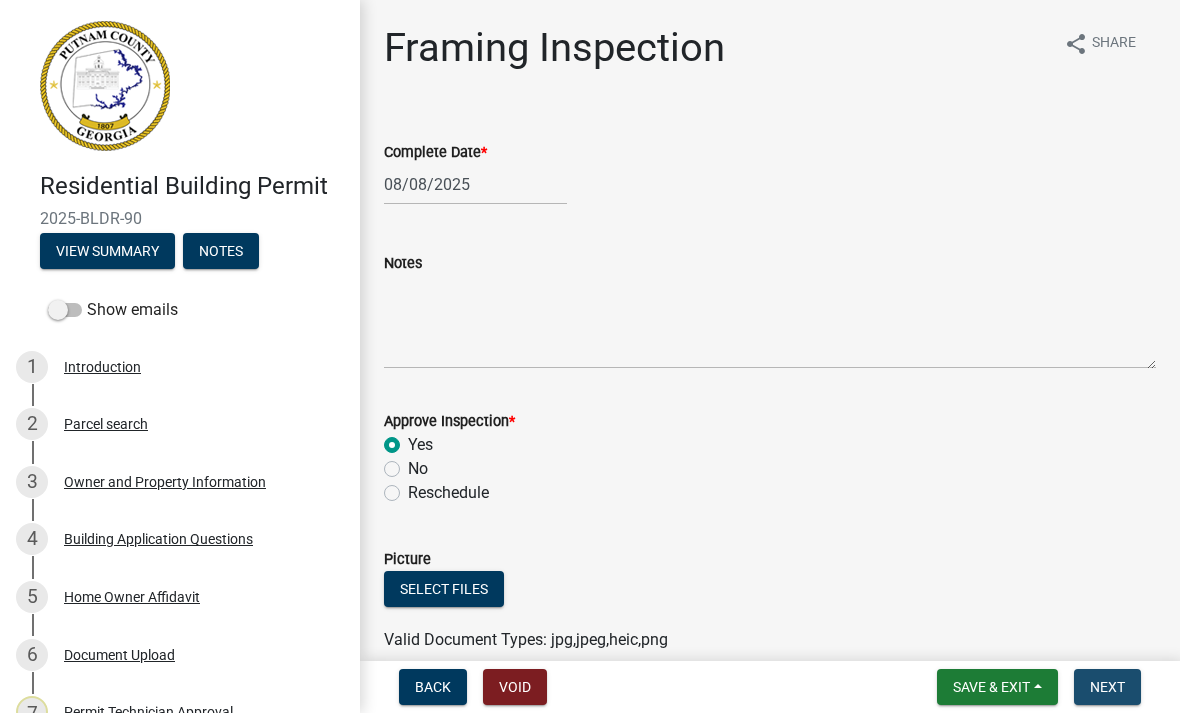 click on "Next" at bounding box center (1107, 687) 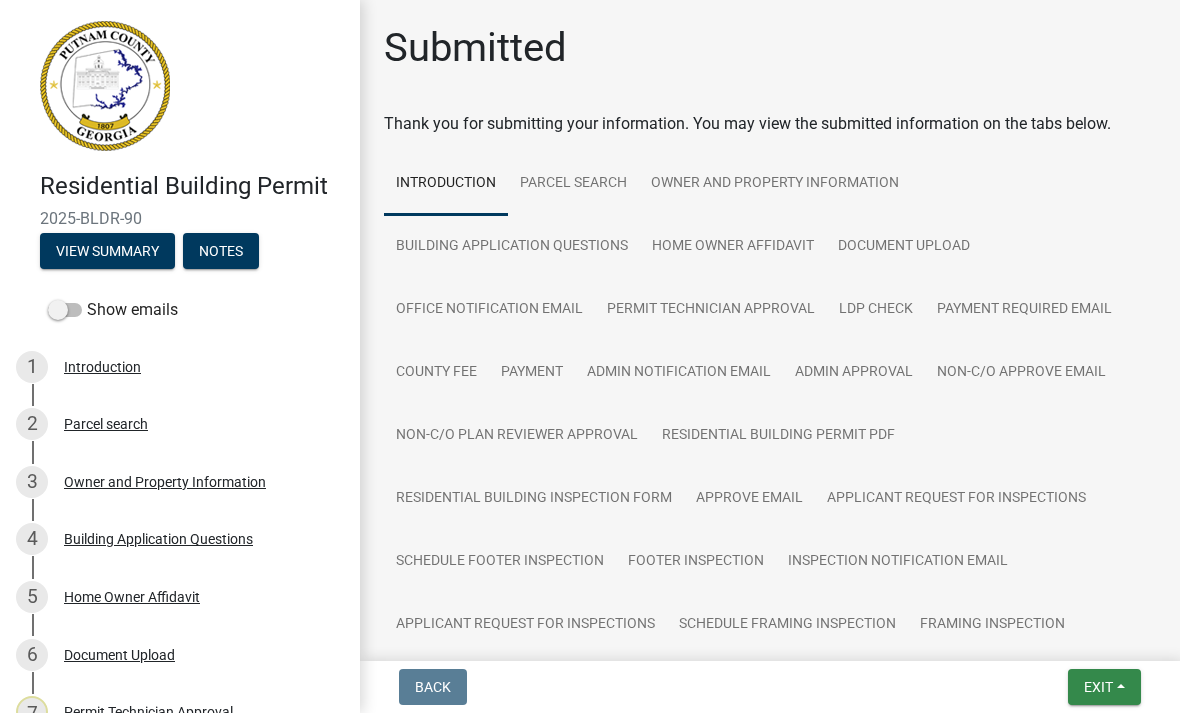 click on "Exit" at bounding box center [1098, 687] 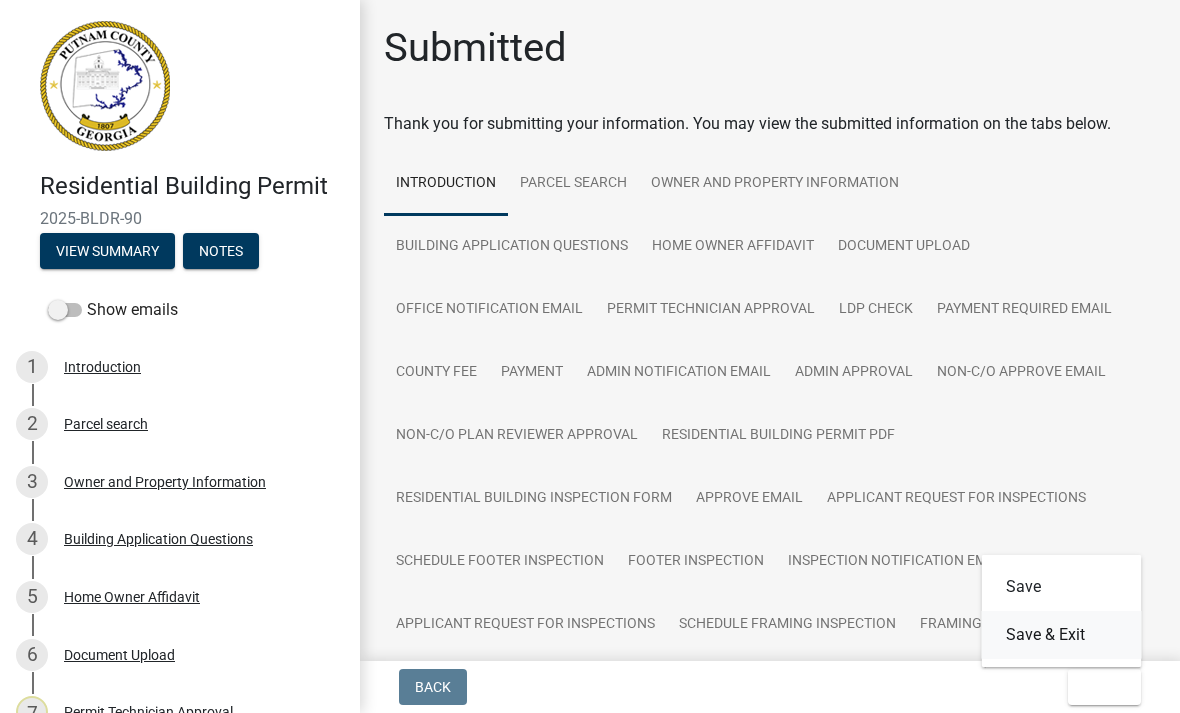 click on "Save & Exit" at bounding box center [1062, 635] 